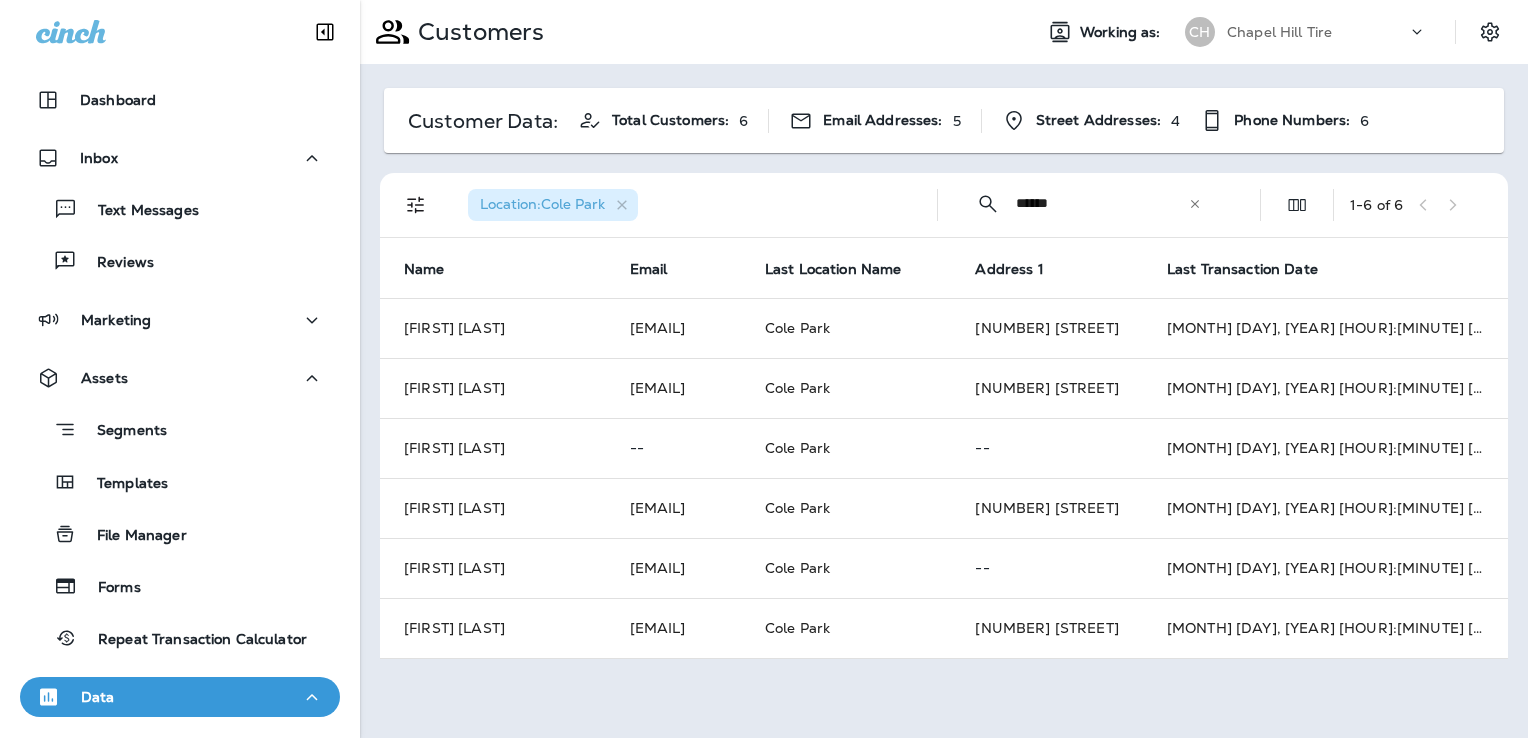 scroll, scrollTop: 0, scrollLeft: 0, axis: both 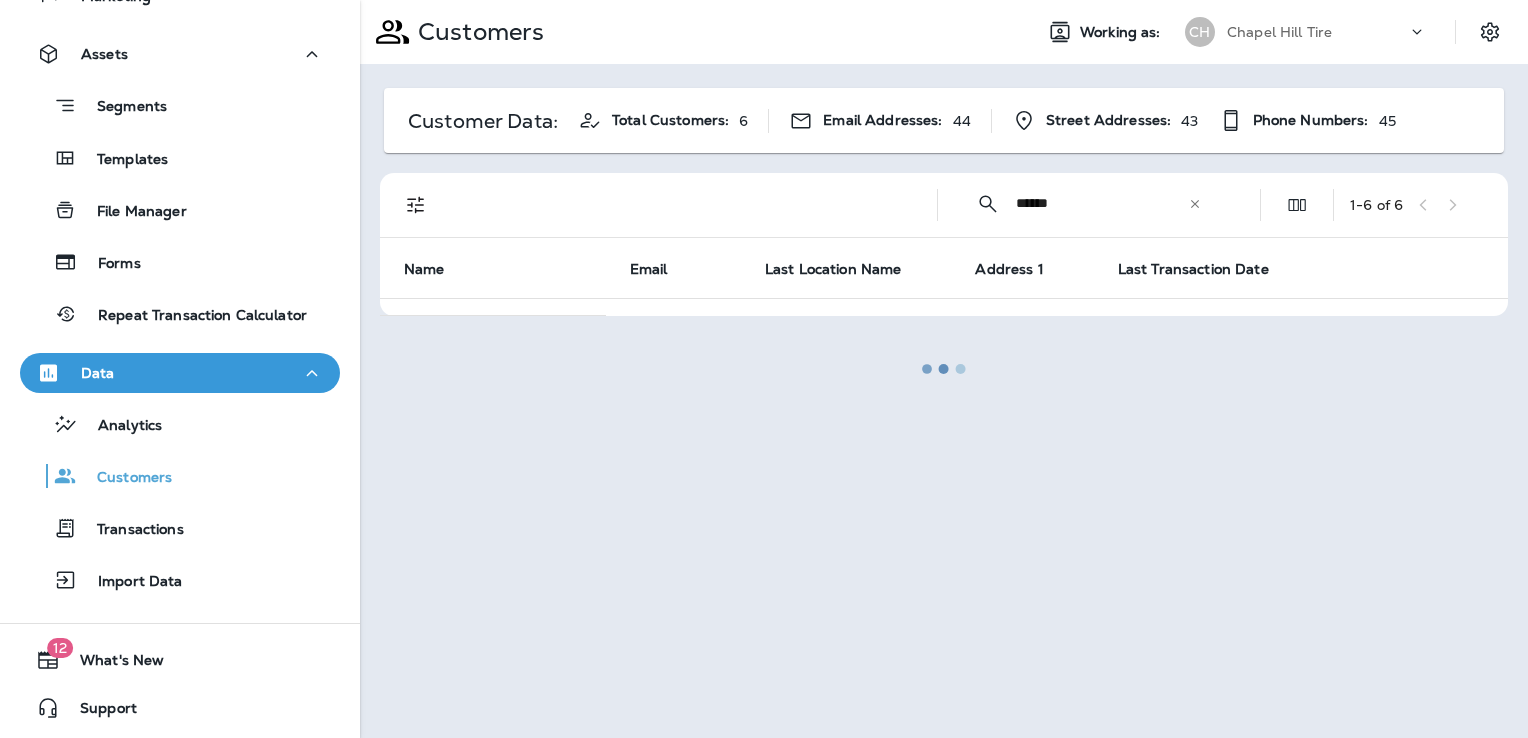 click at bounding box center (944, 369) 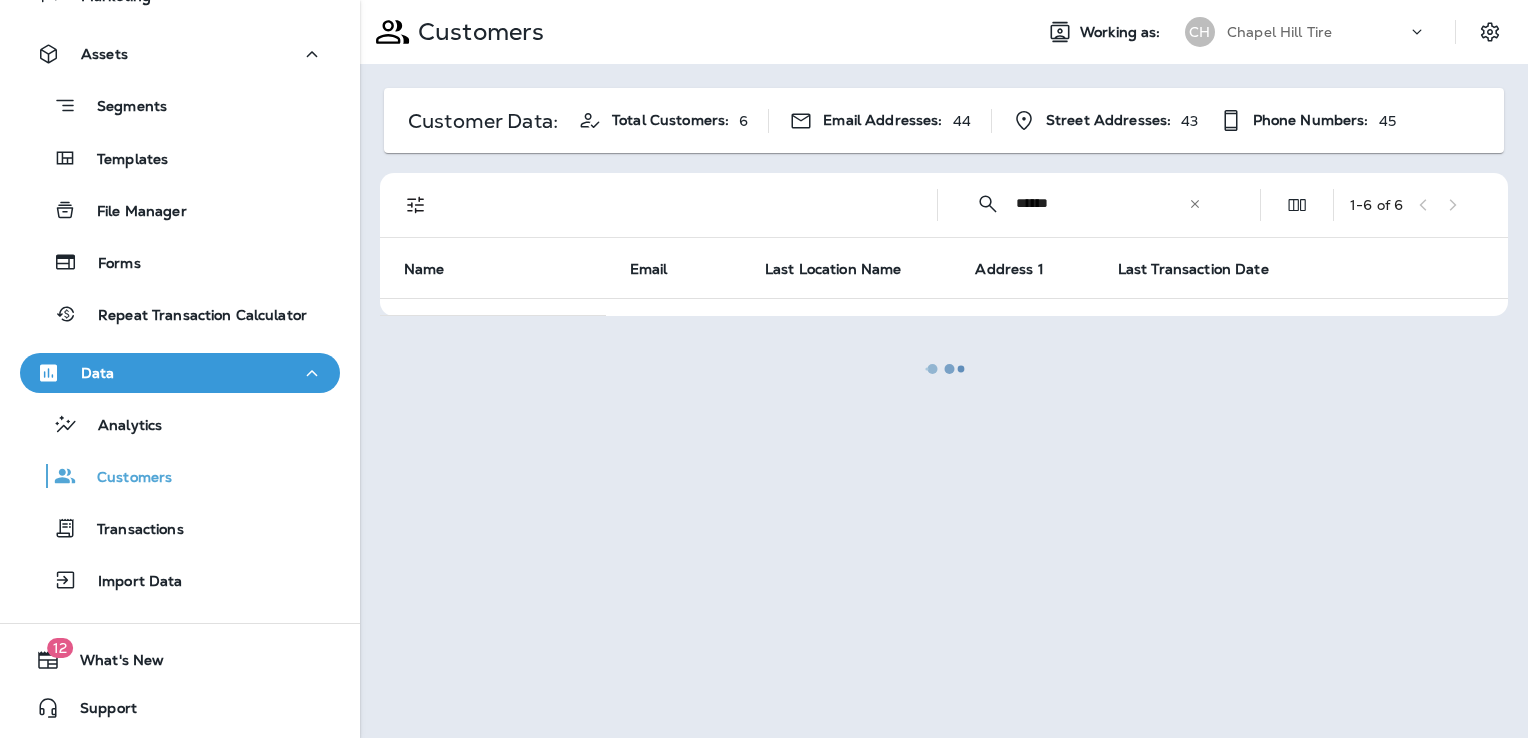 click at bounding box center (944, 369) 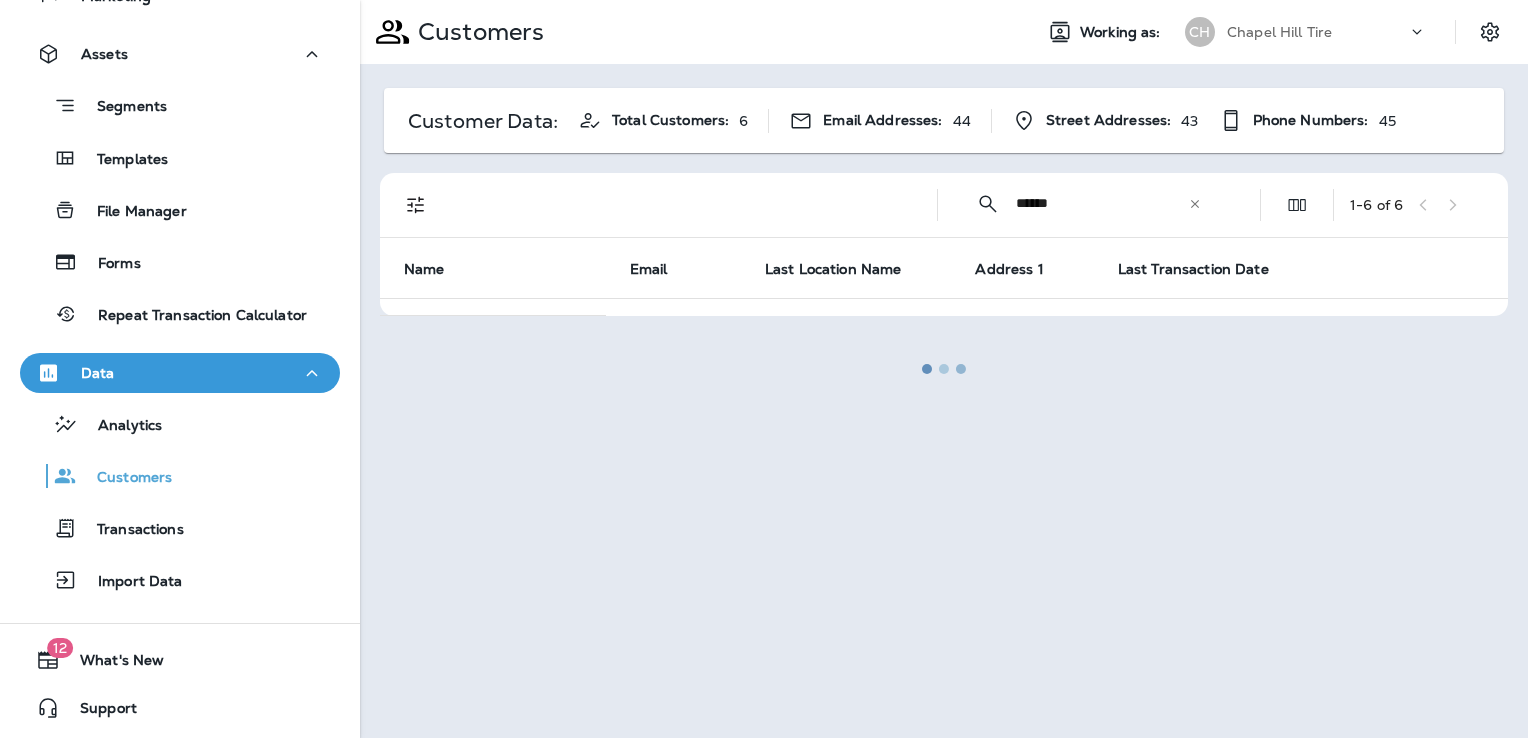 click at bounding box center (944, 369) 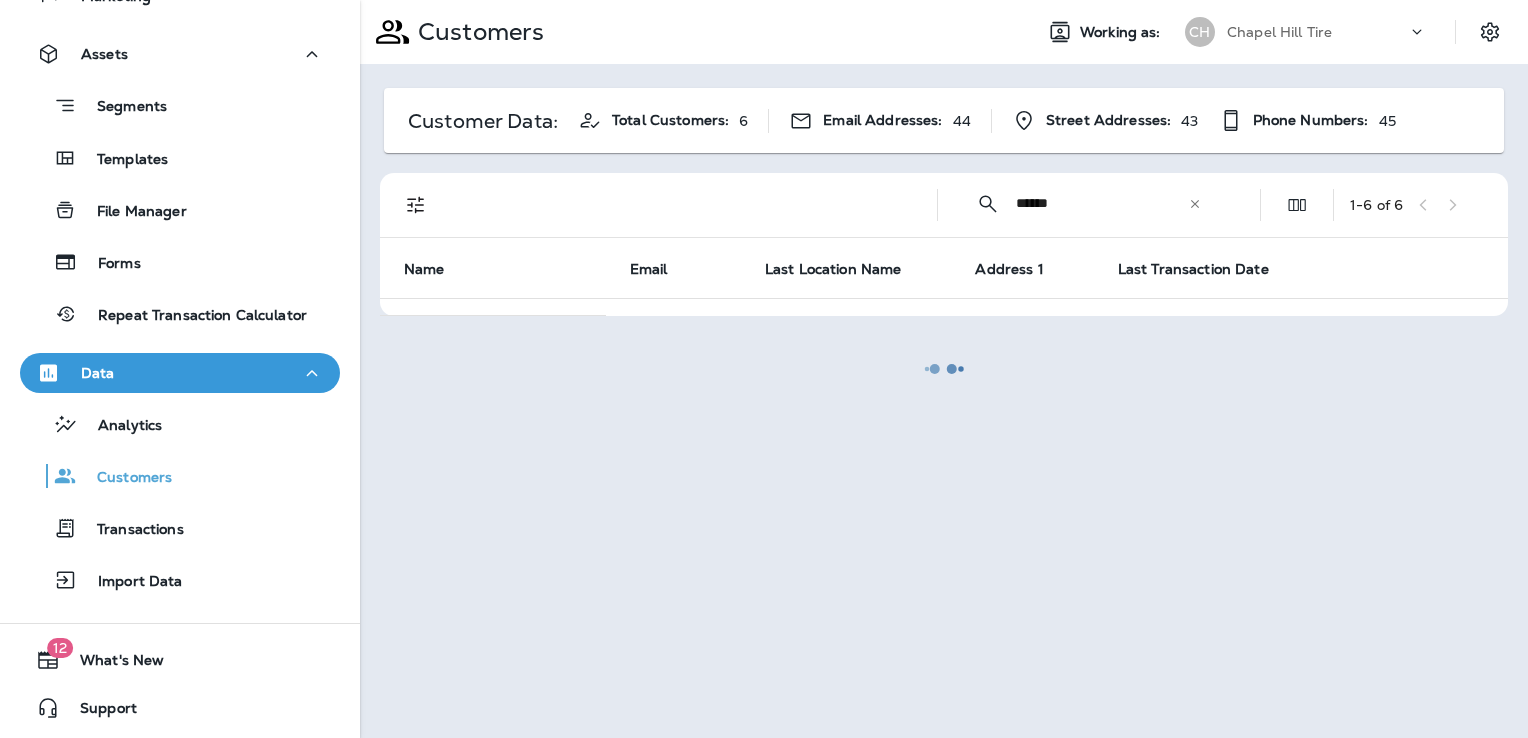 click at bounding box center [944, 369] 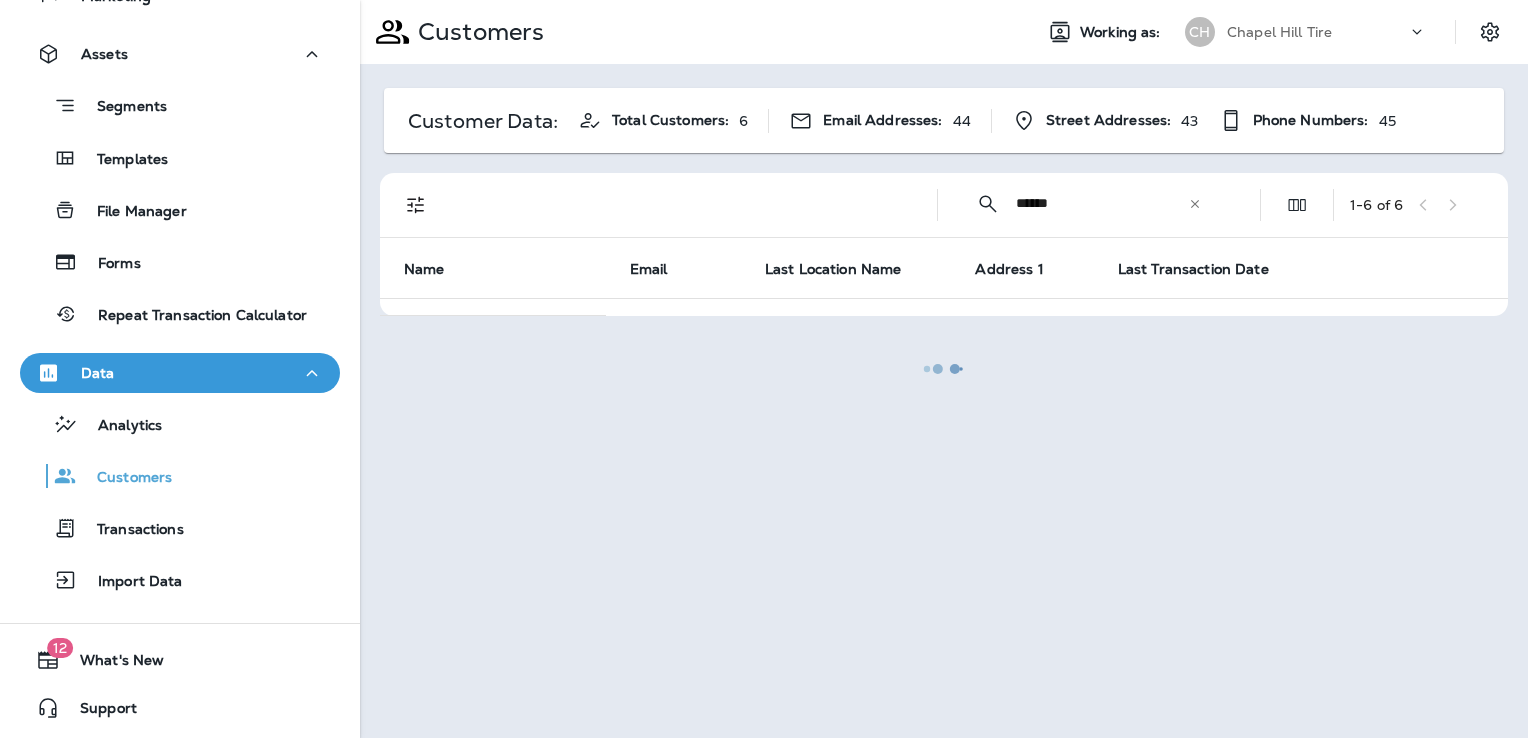 click at bounding box center (944, 369) 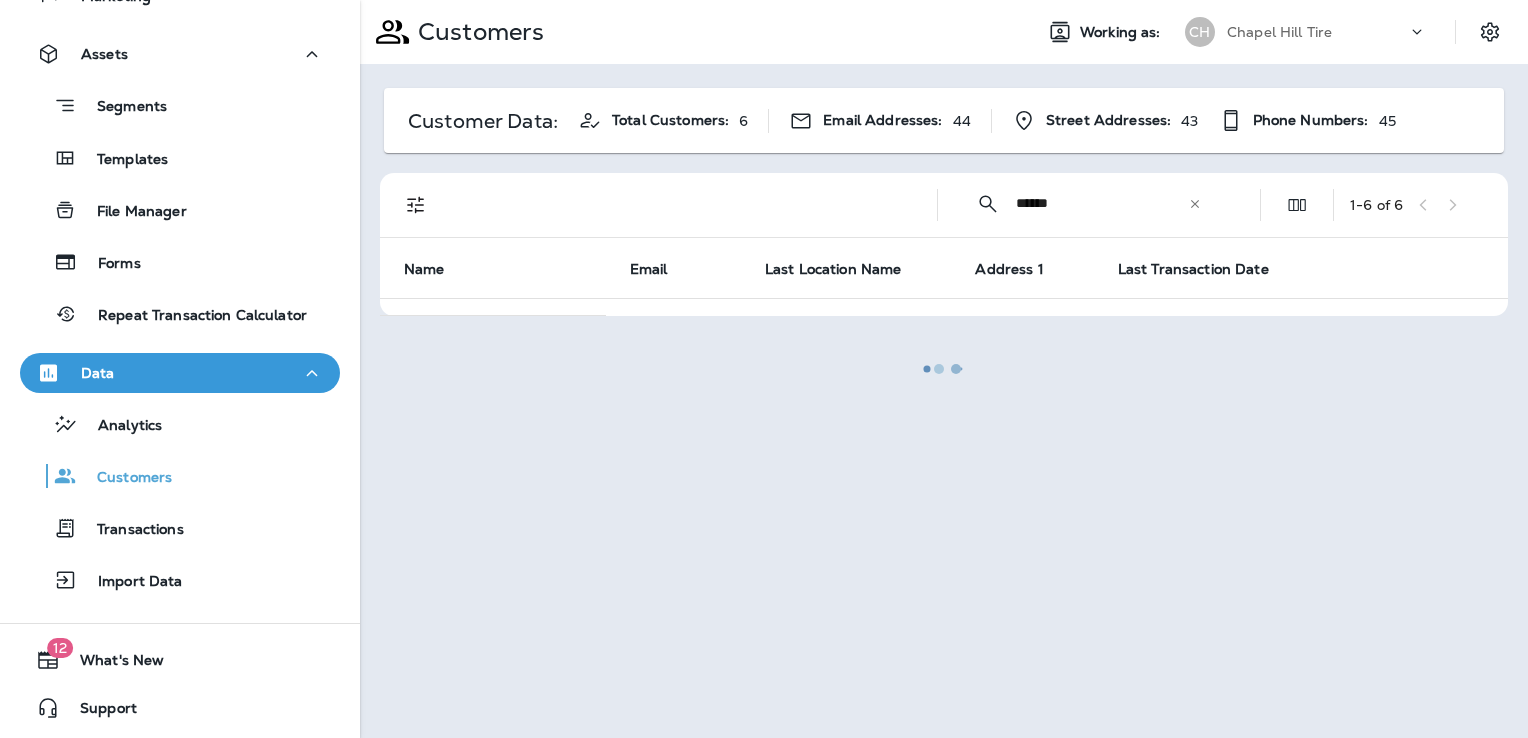 click at bounding box center [944, 369] 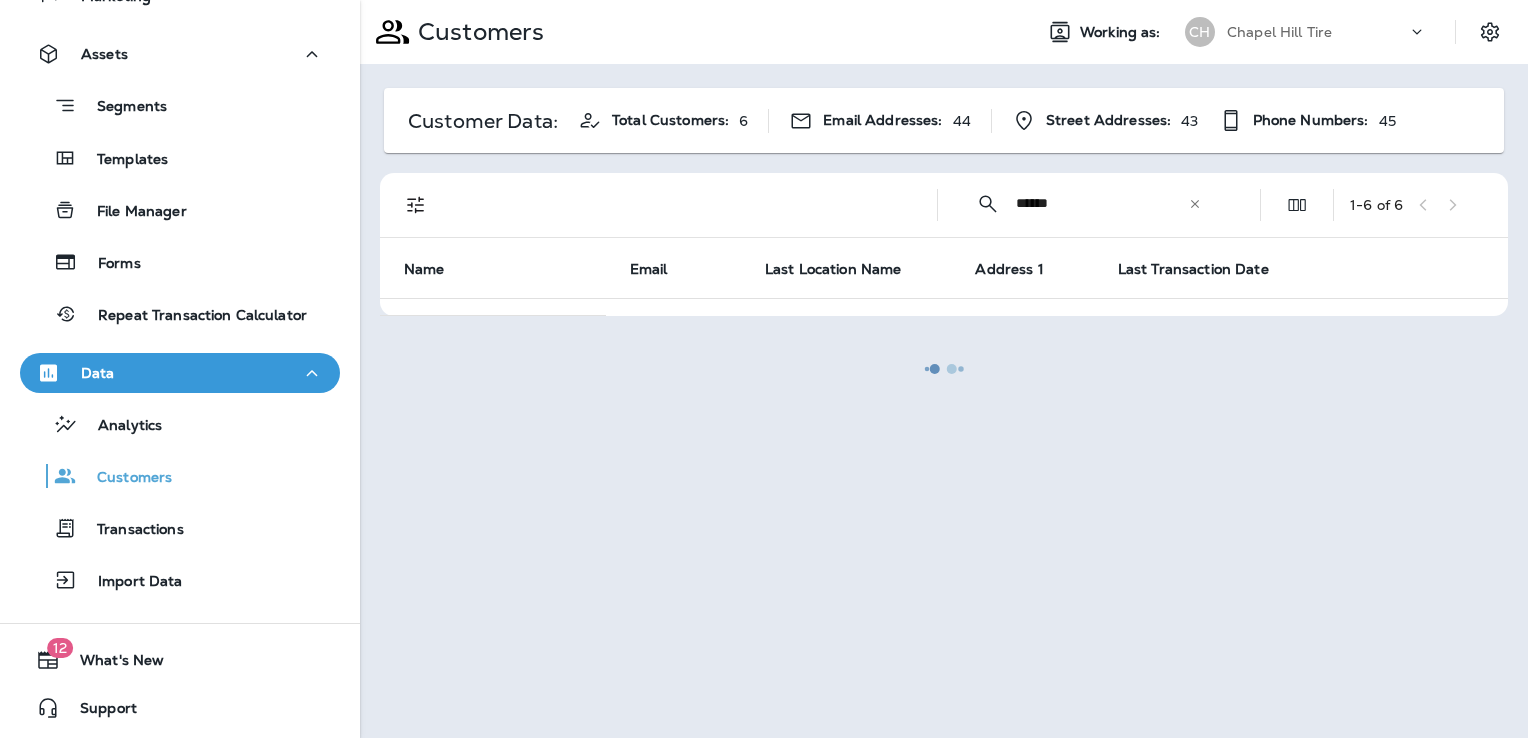 click at bounding box center [944, 369] 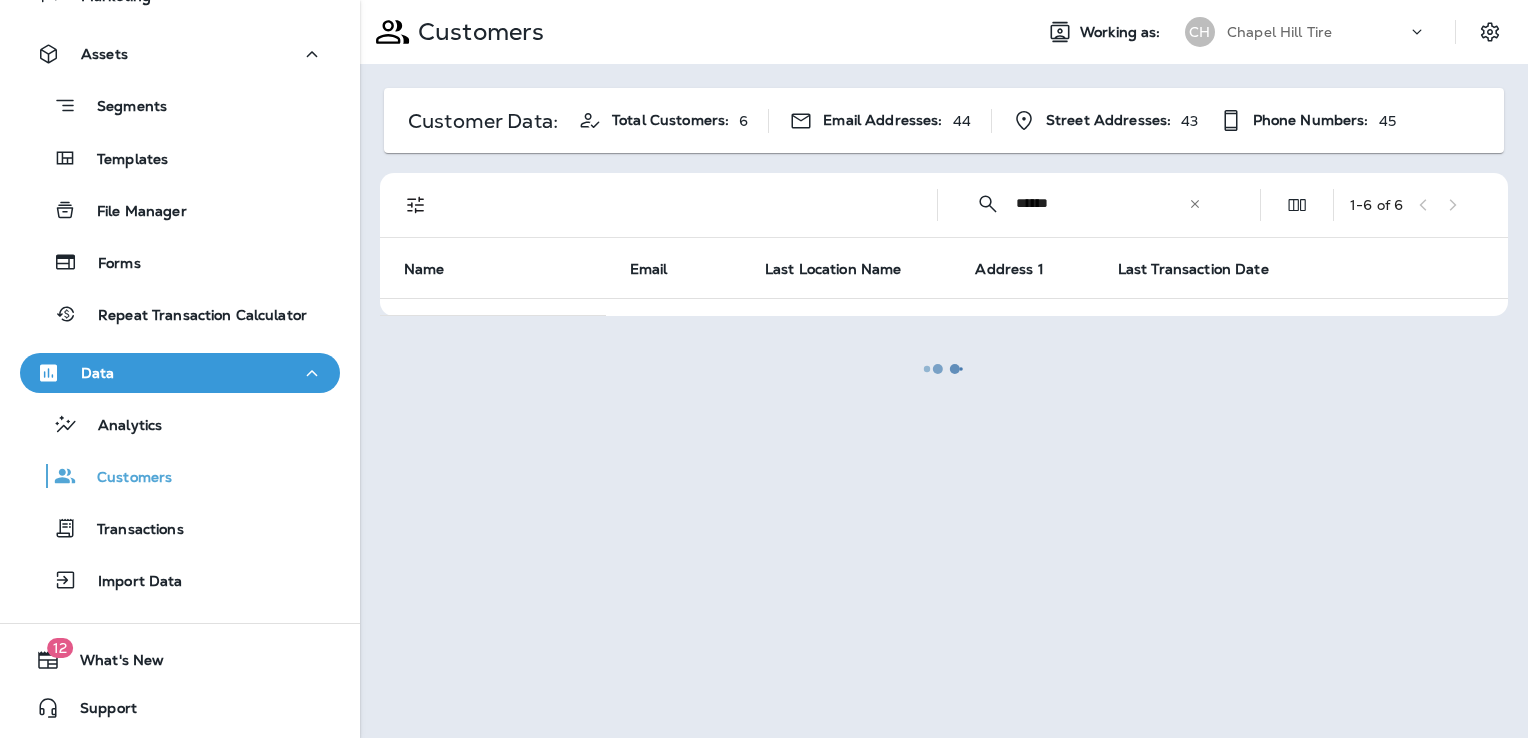 click at bounding box center (944, 369) 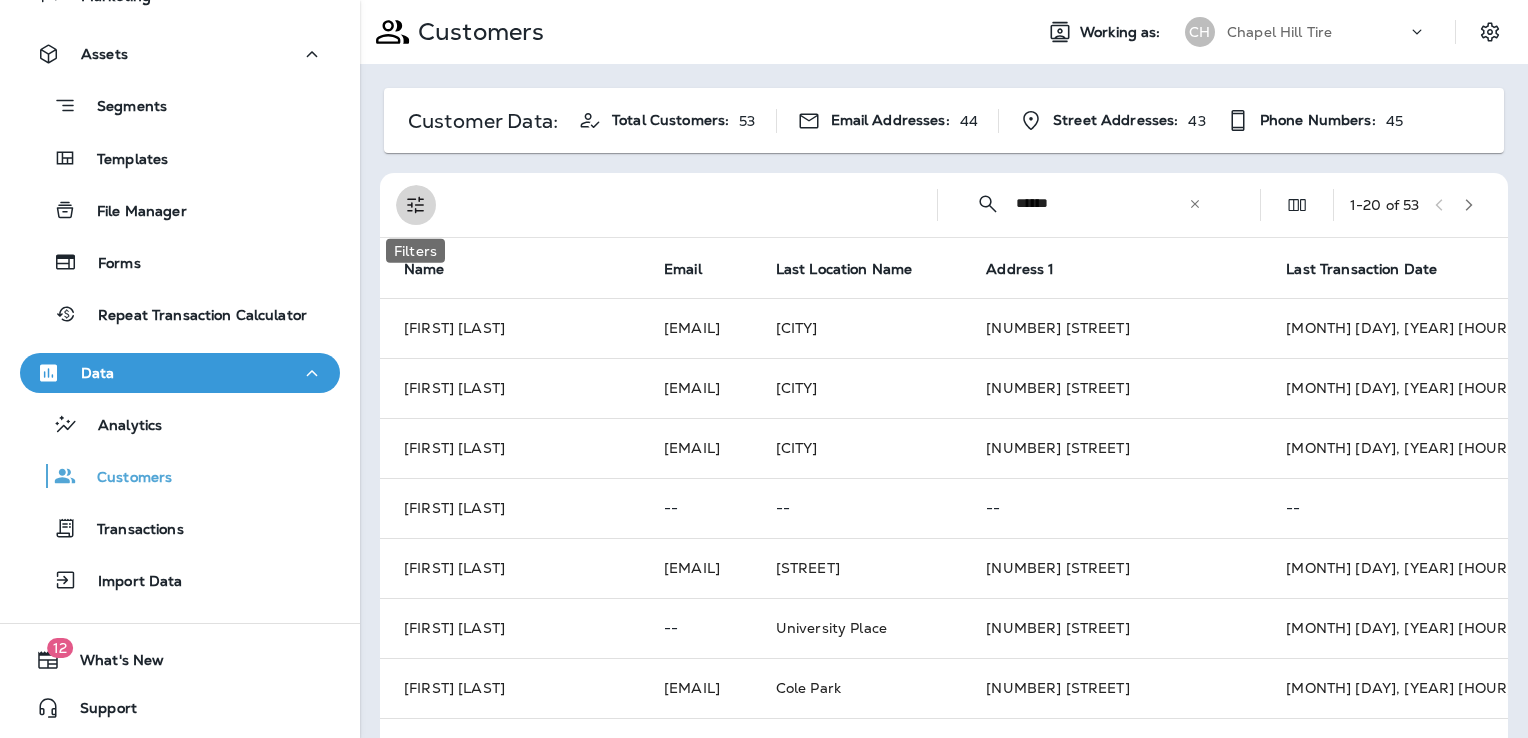 click 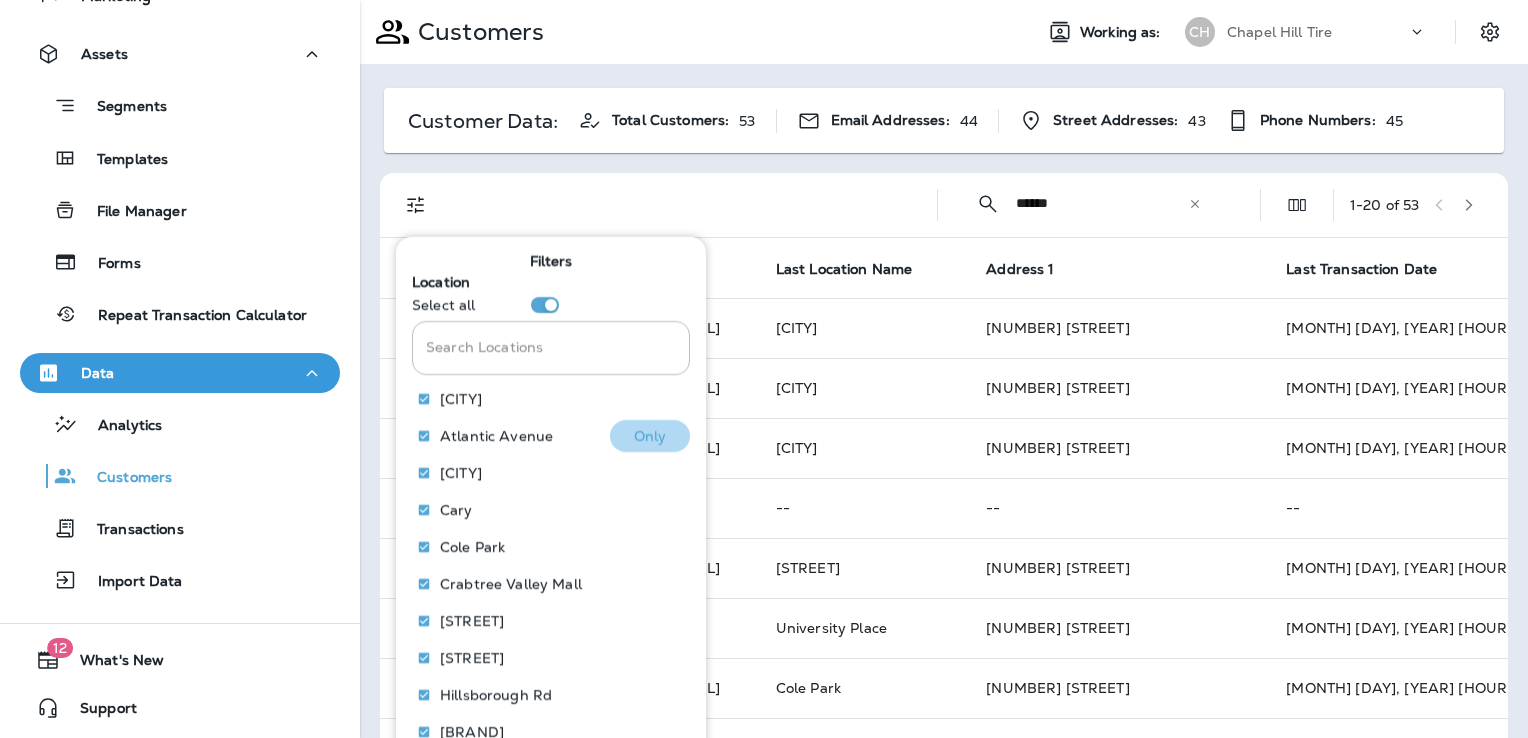 click on "Only" at bounding box center (650, 435) 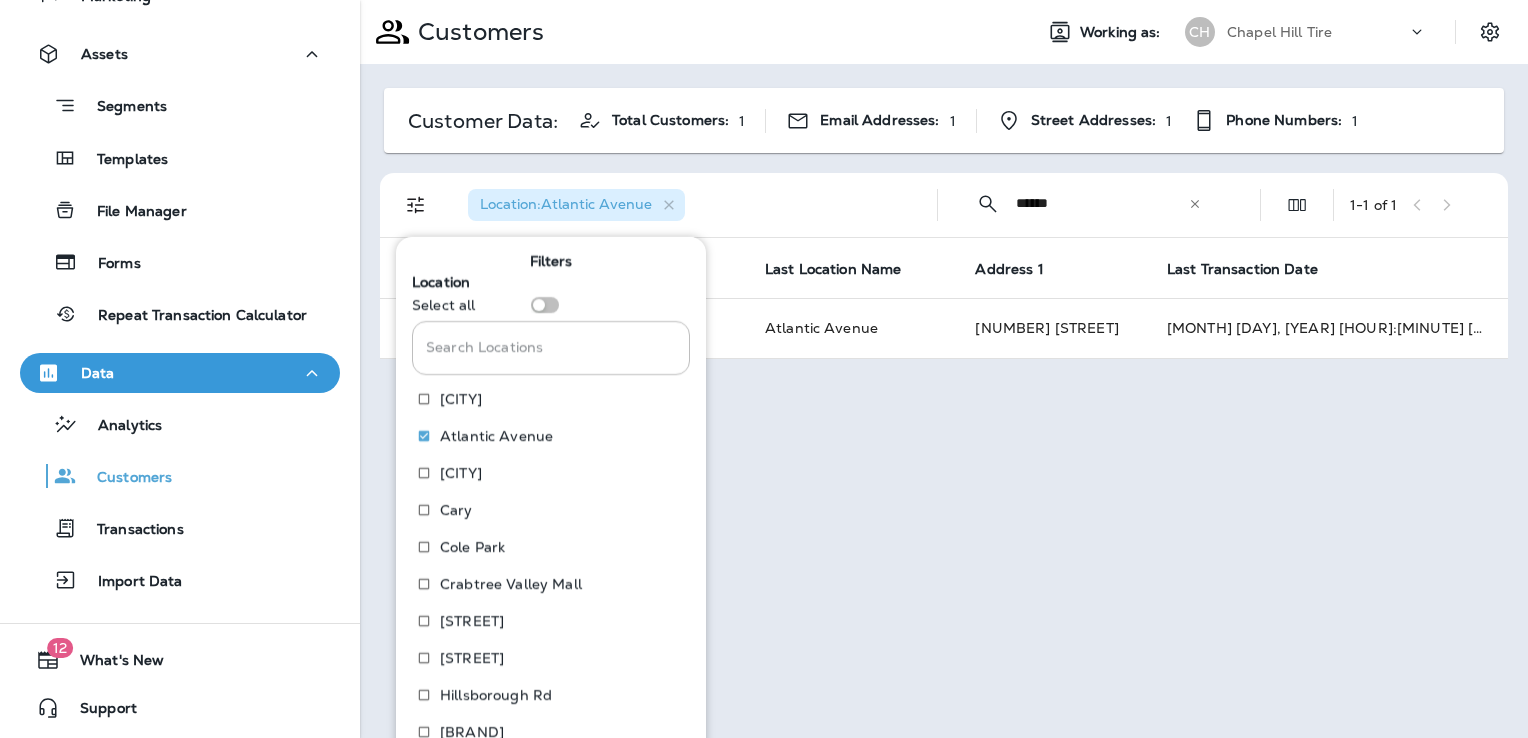 click on "Customers Working as: CH Chapel Hill Tire Customer Data:  Total Customers:    1  Email Addresses:   1    Street Addresses:   1    Phone Numbers:   1   Location :  Atlantic Avenue ​ ****** ​ ​ 1  -  1   of 1 Name Email Last Location Name Address 1 Last Transaction Date [FIRST] [LAST] [EMAIL] Atlantic Avenue [NUMBER] [STREET] [MONTH] [DAY], [YEAR] [HOUR]:[MINUTE] [AM/PM]" at bounding box center (944, 369) 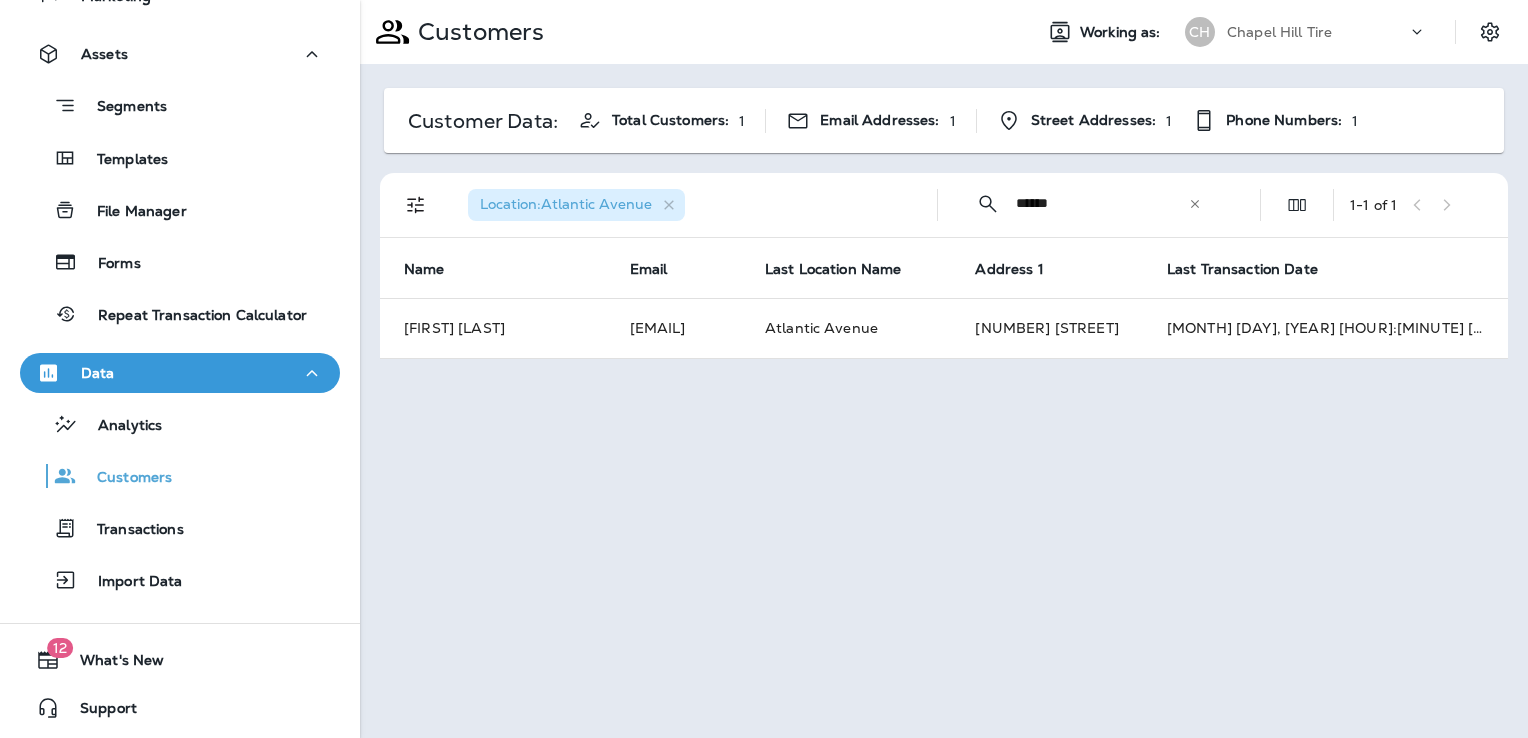 click 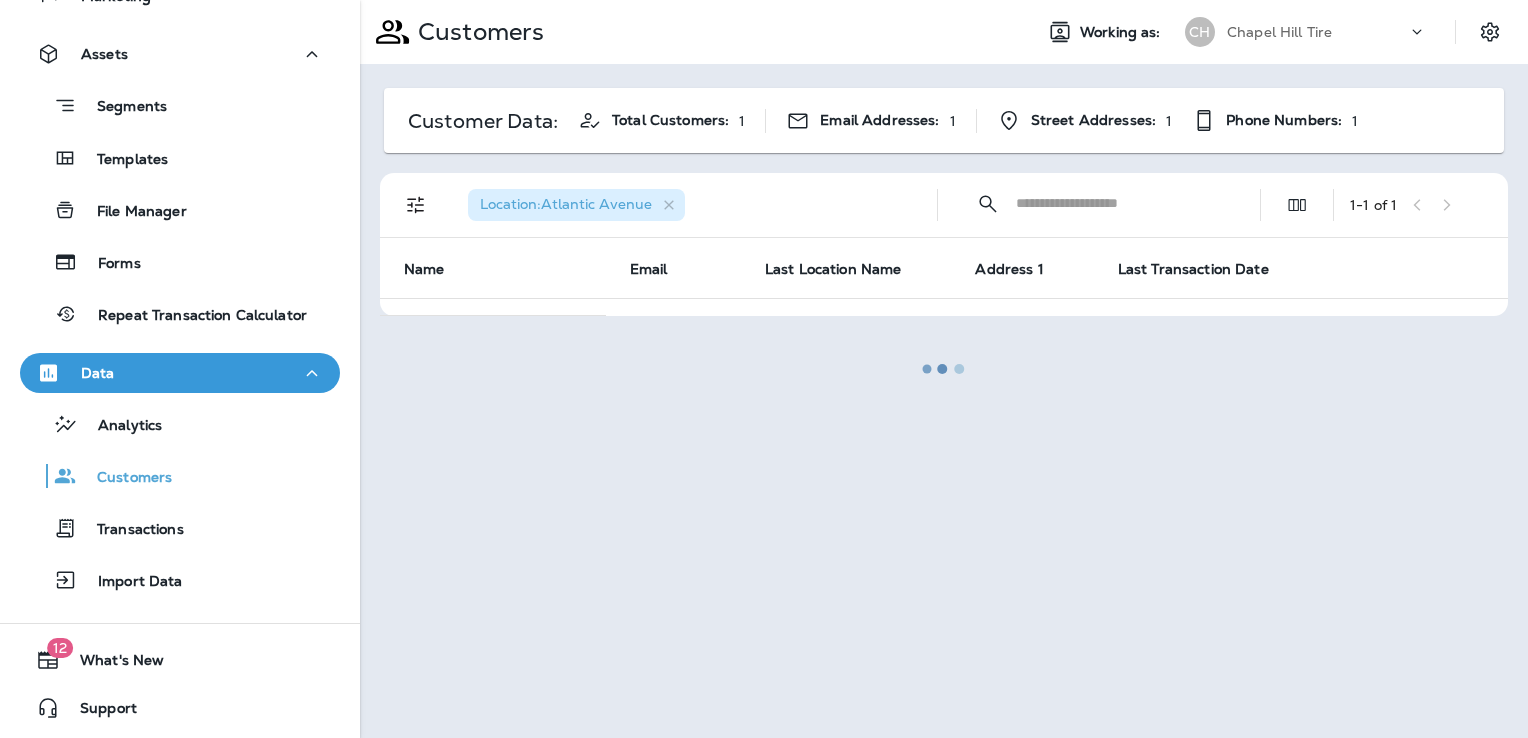 click at bounding box center (944, 369) 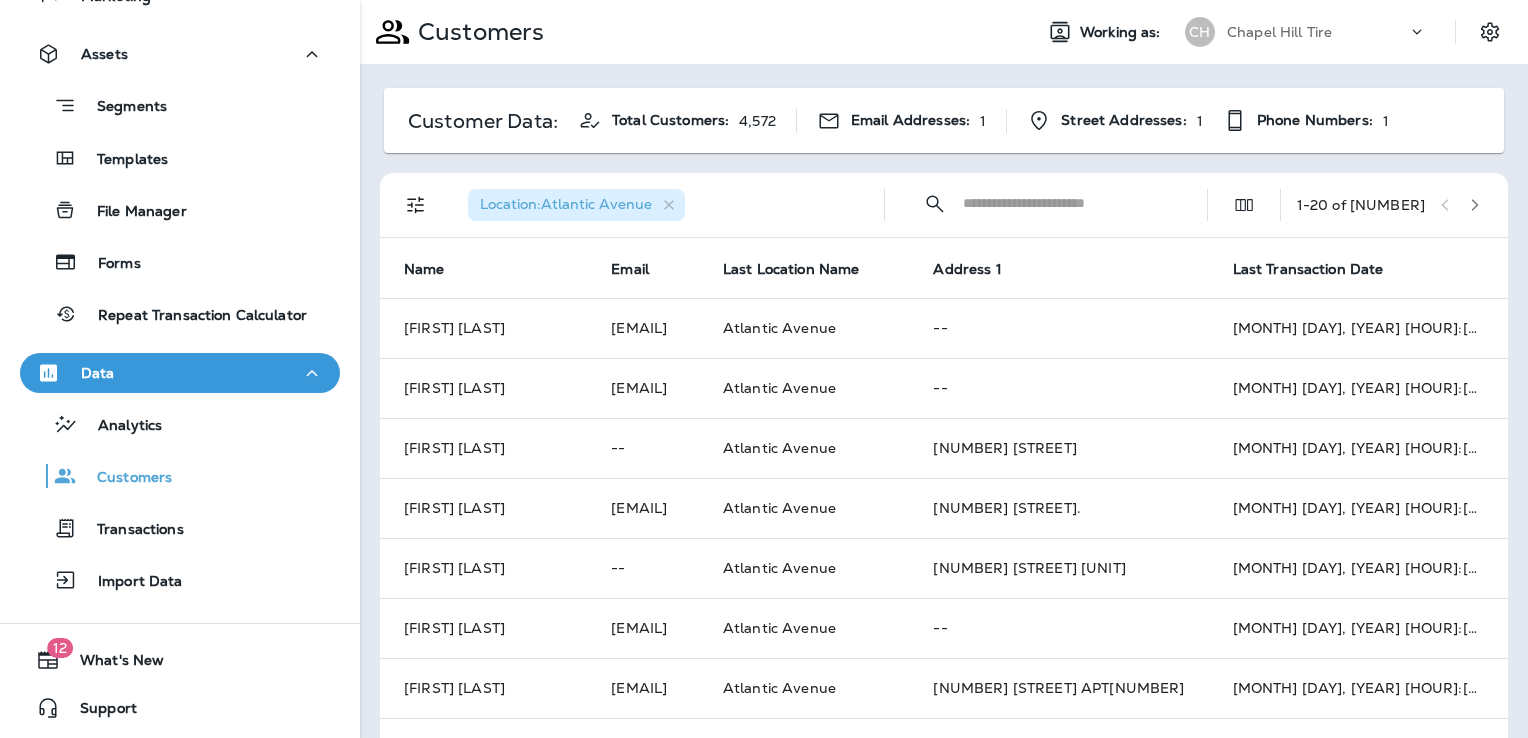 click at bounding box center (1067, 203) 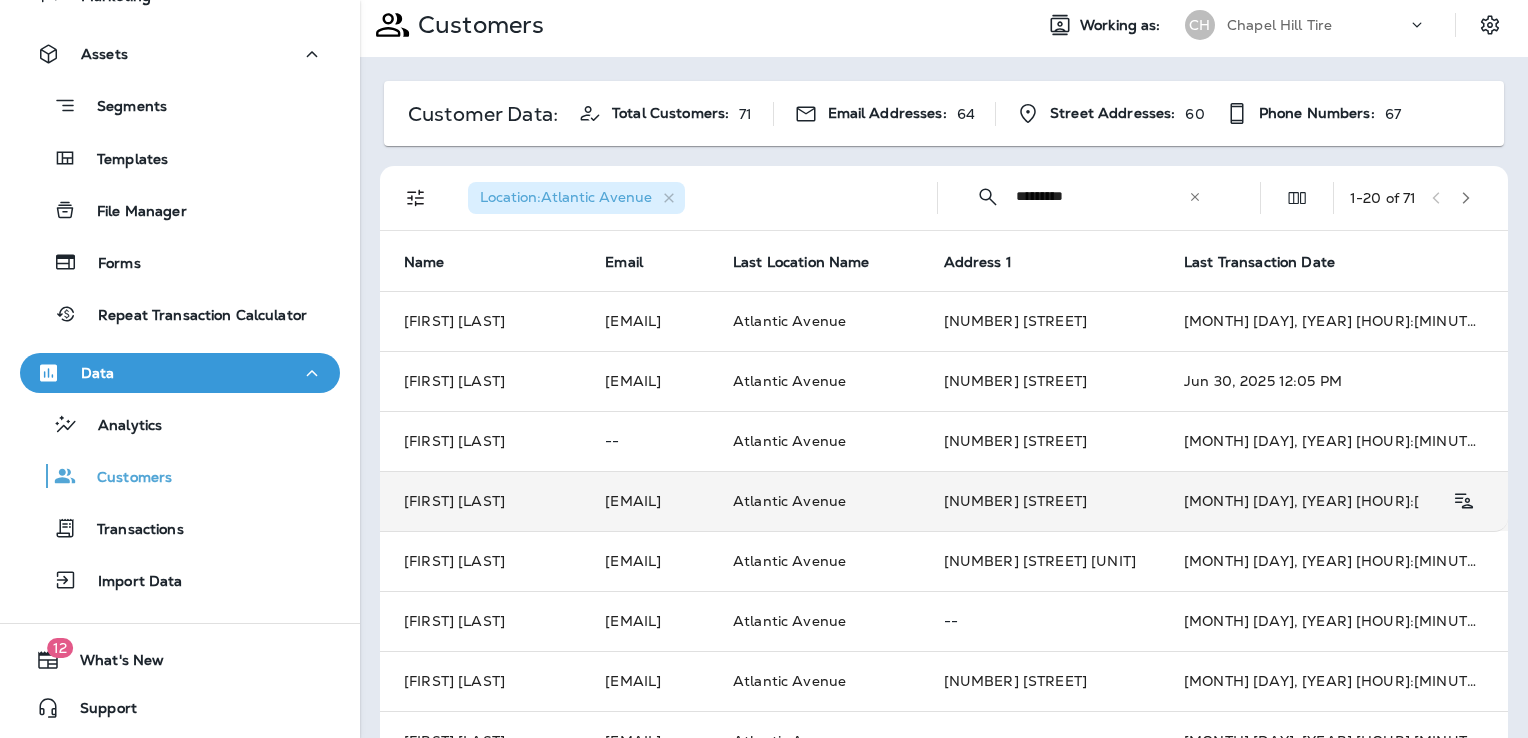 scroll, scrollTop: 0, scrollLeft: 0, axis: both 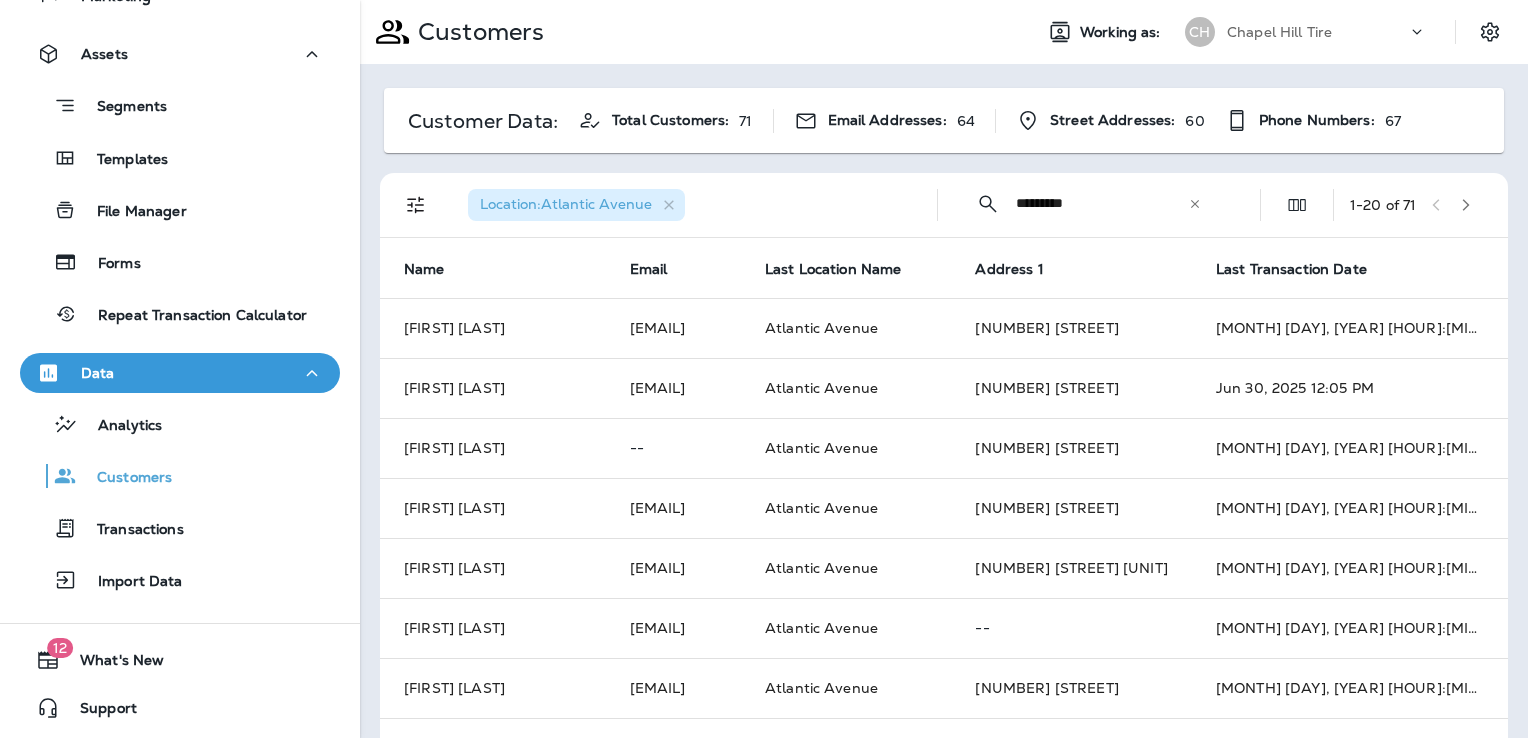 type on "*********" 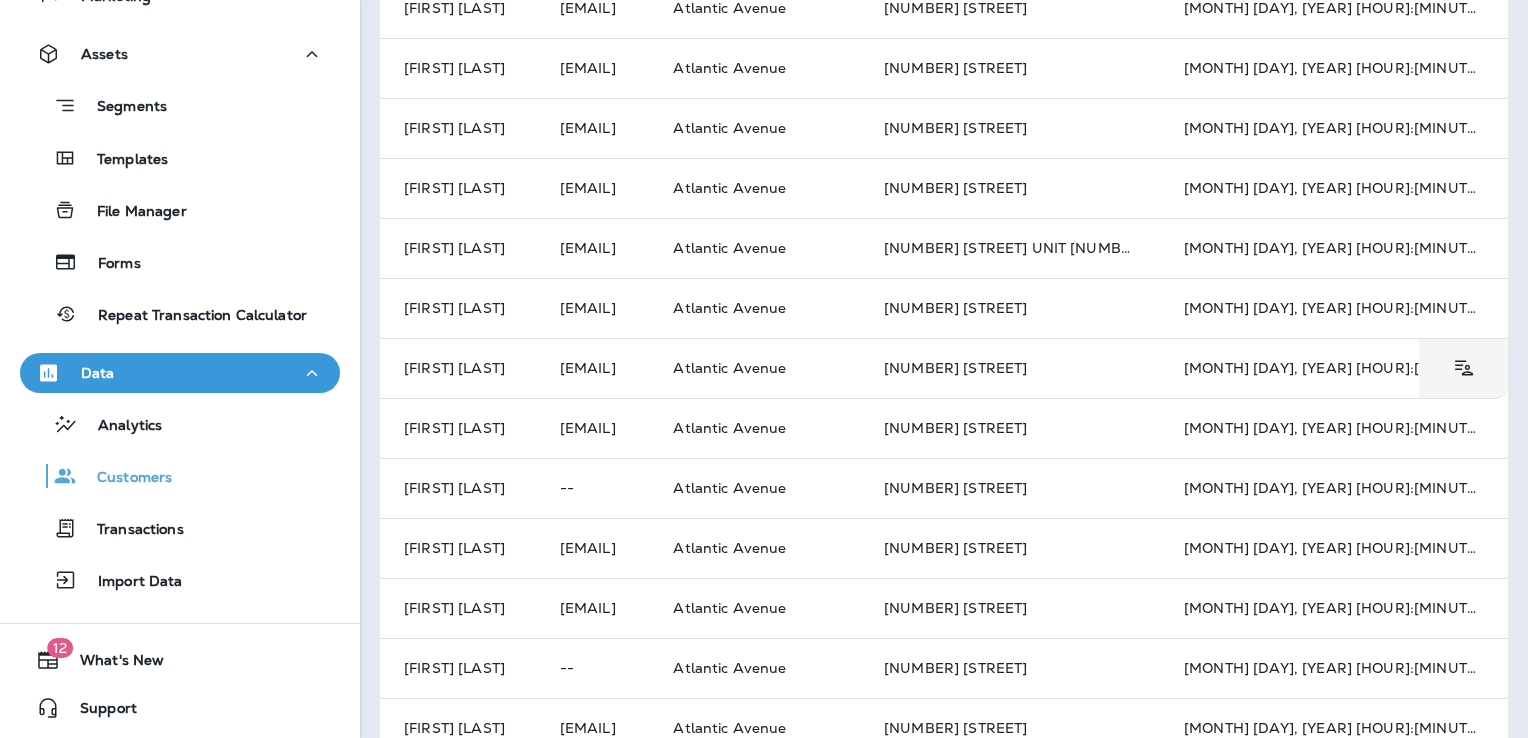scroll, scrollTop: 600, scrollLeft: 0, axis: vertical 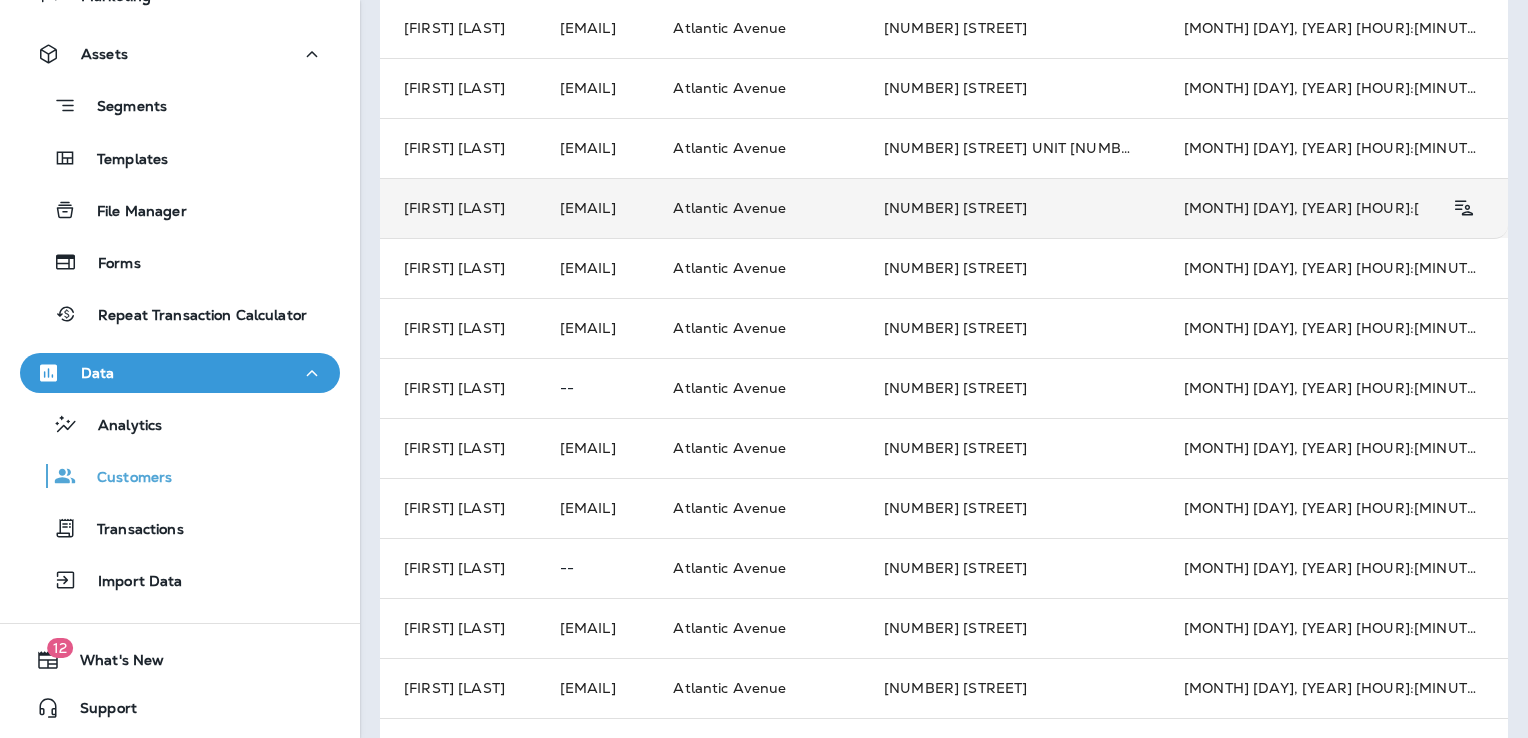 click on "Atlantic Avenue" at bounding box center (754, 208) 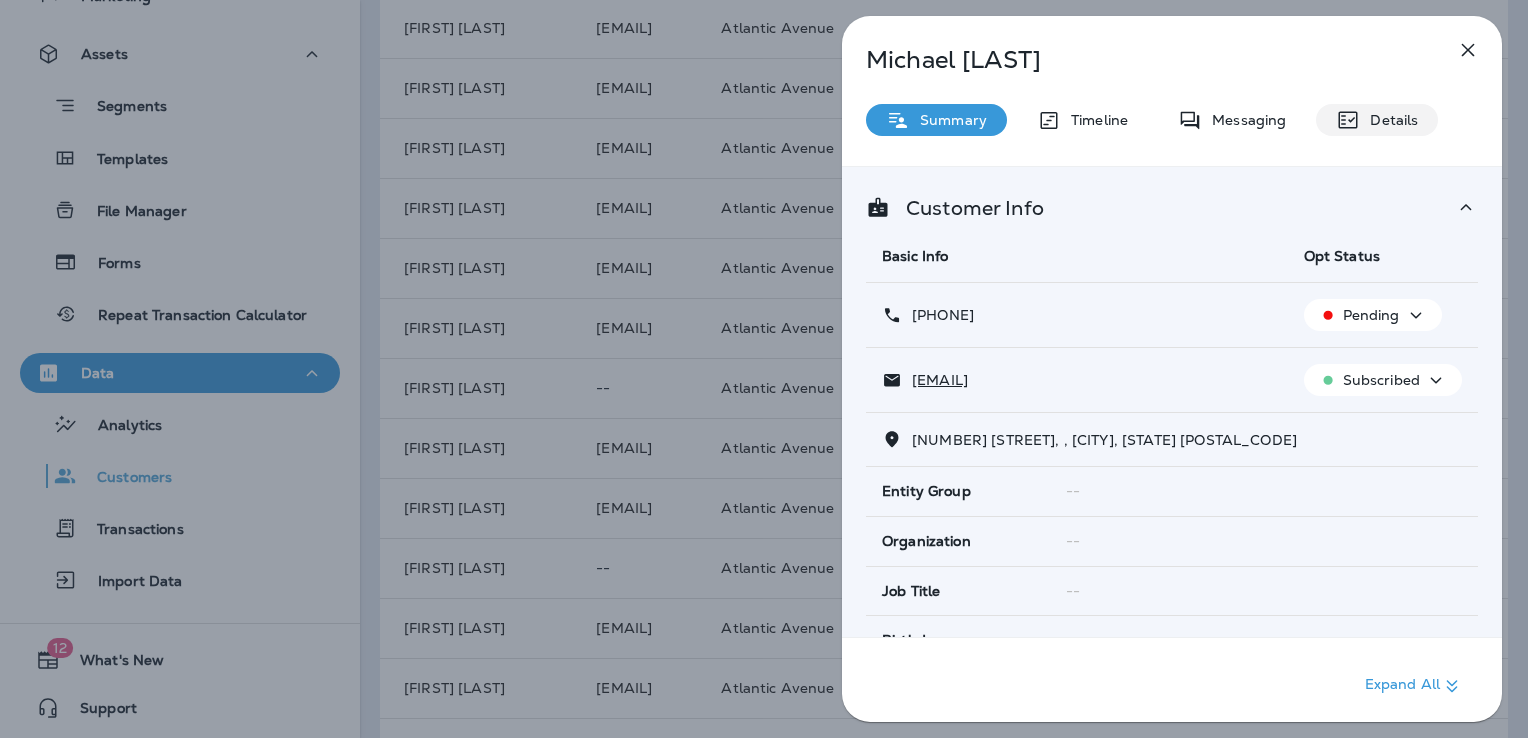 click on "Details" at bounding box center [1389, 120] 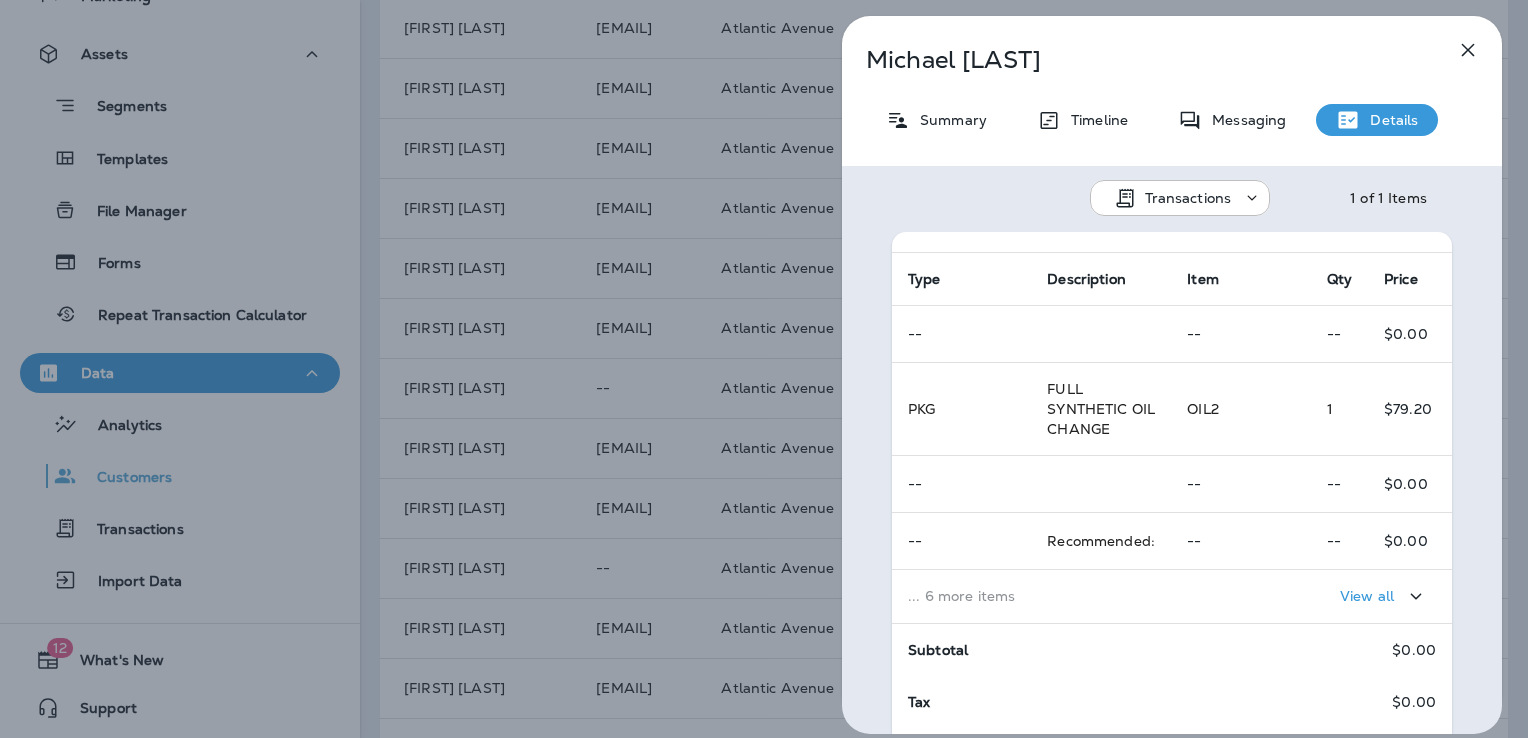 scroll, scrollTop: 348, scrollLeft: 0, axis: vertical 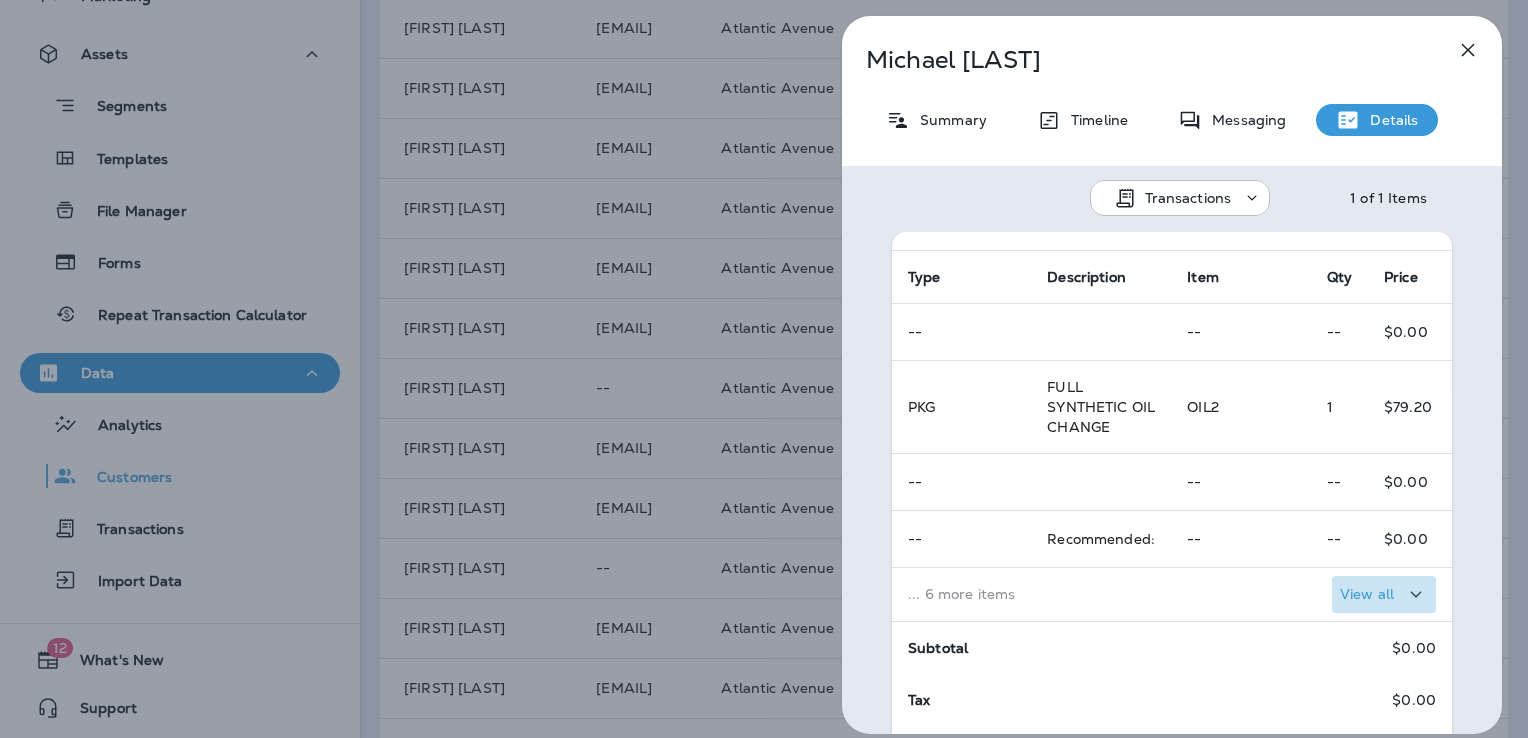 click on "View all" at bounding box center (1367, 594) 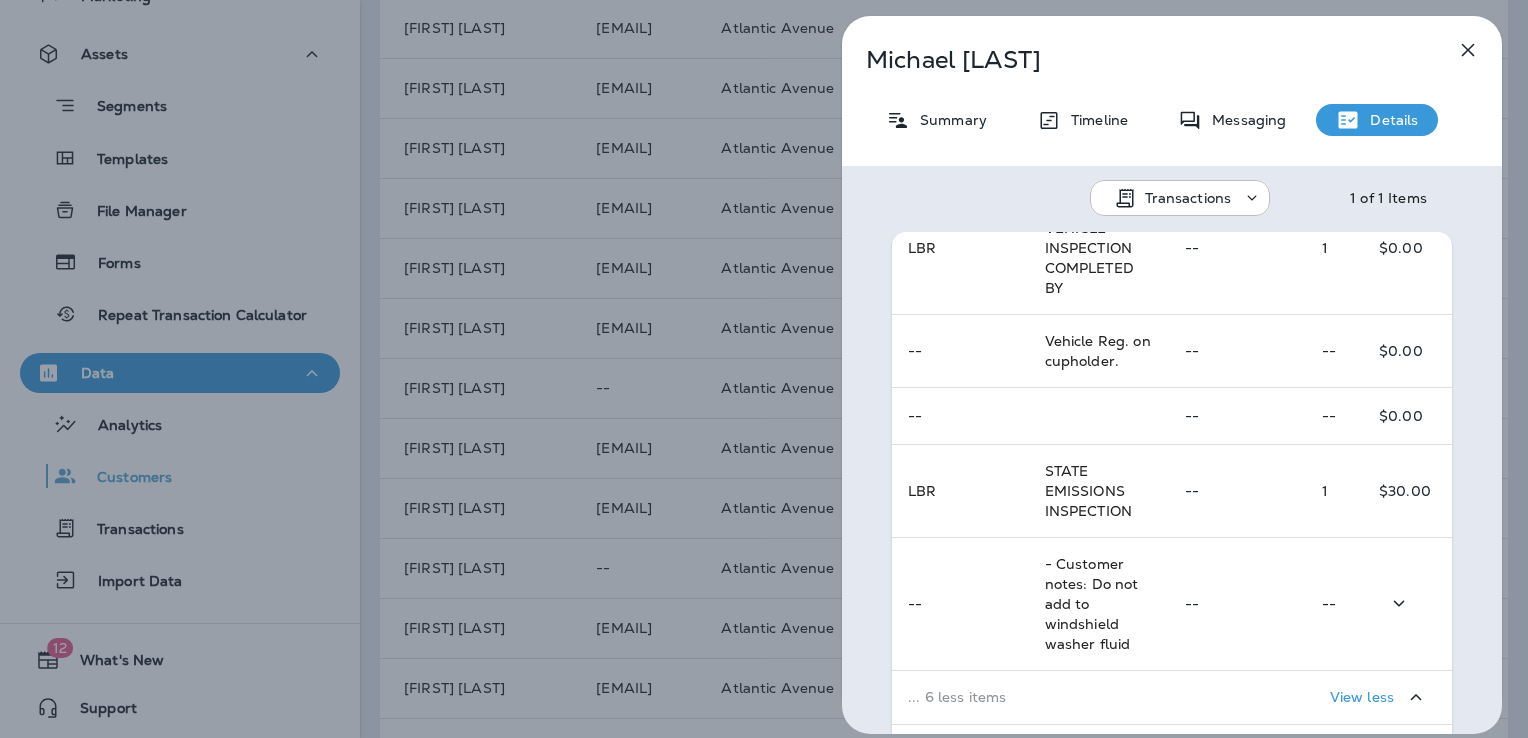 scroll, scrollTop: 848, scrollLeft: 0, axis: vertical 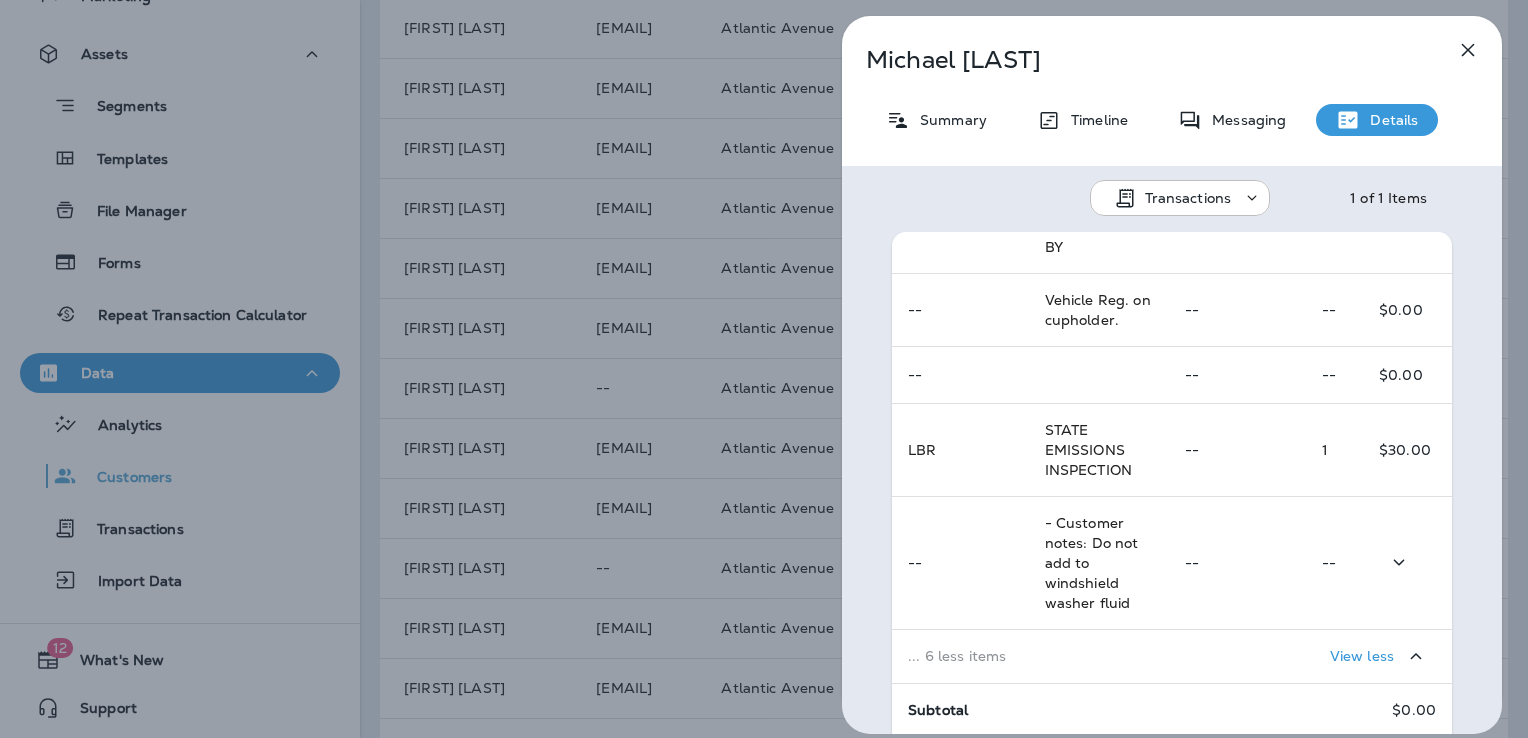click at bounding box center (1407, 562) 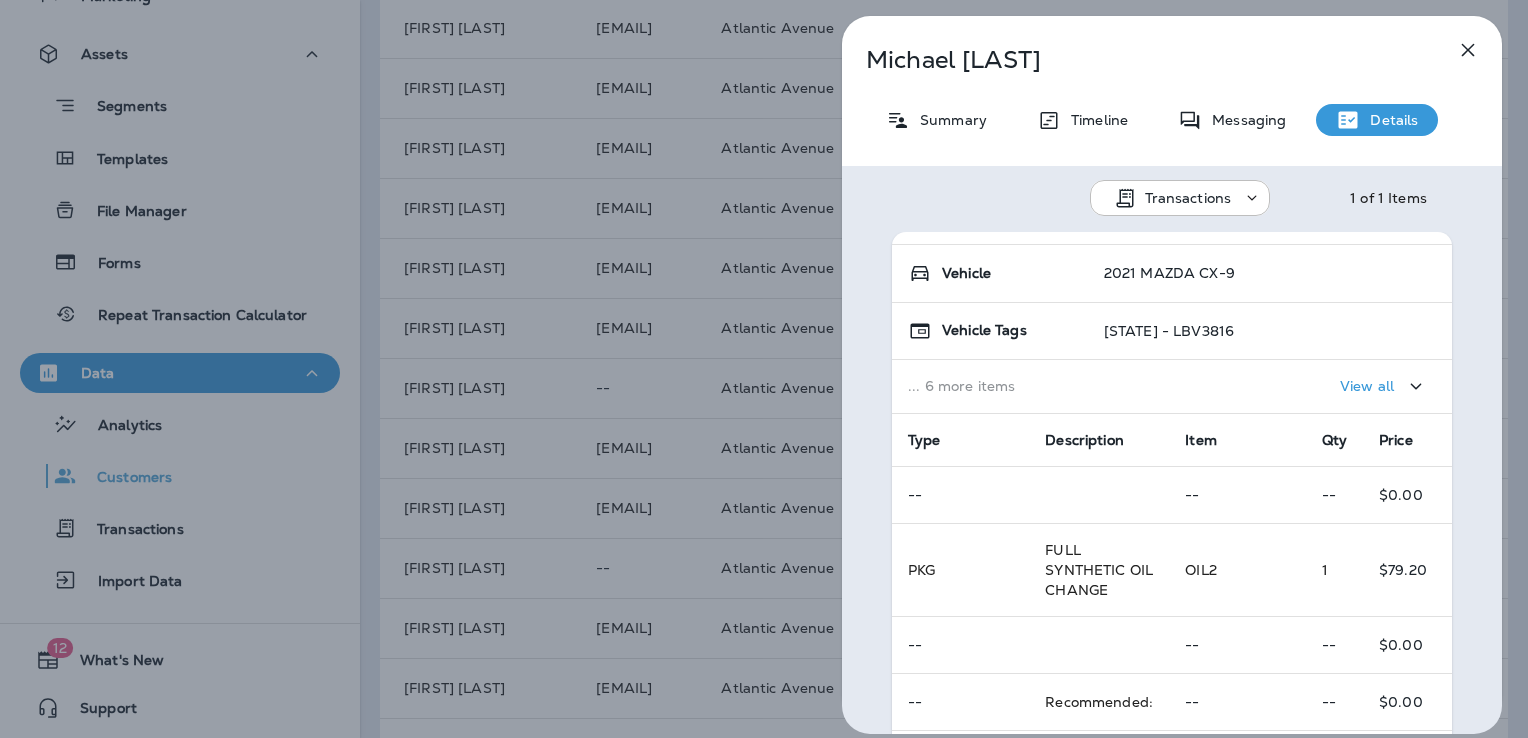 scroll, scrollTop: 0, scrollLeft: 0, axis: both 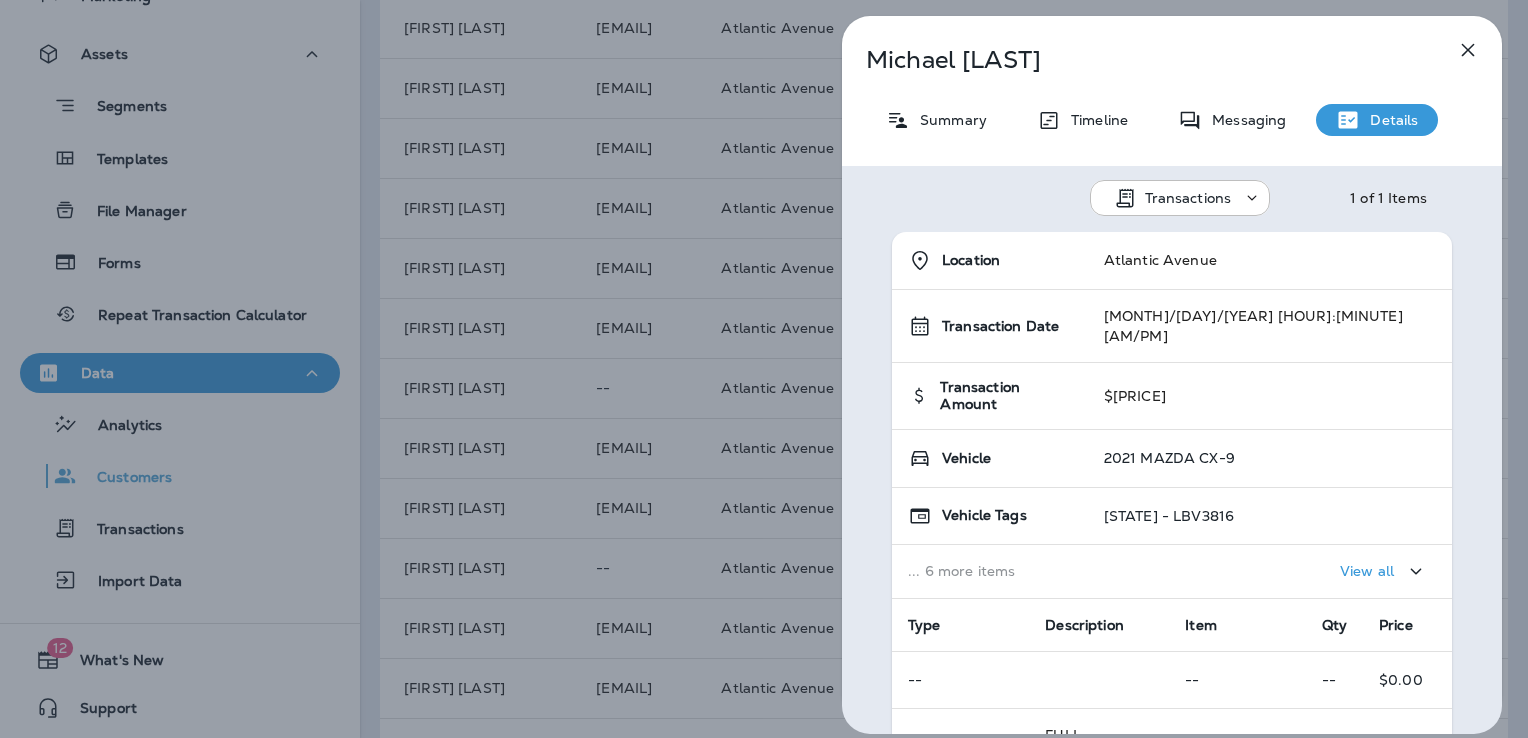 click on "2021 MAZDA CX-9" at bounding box center (1270, 458) 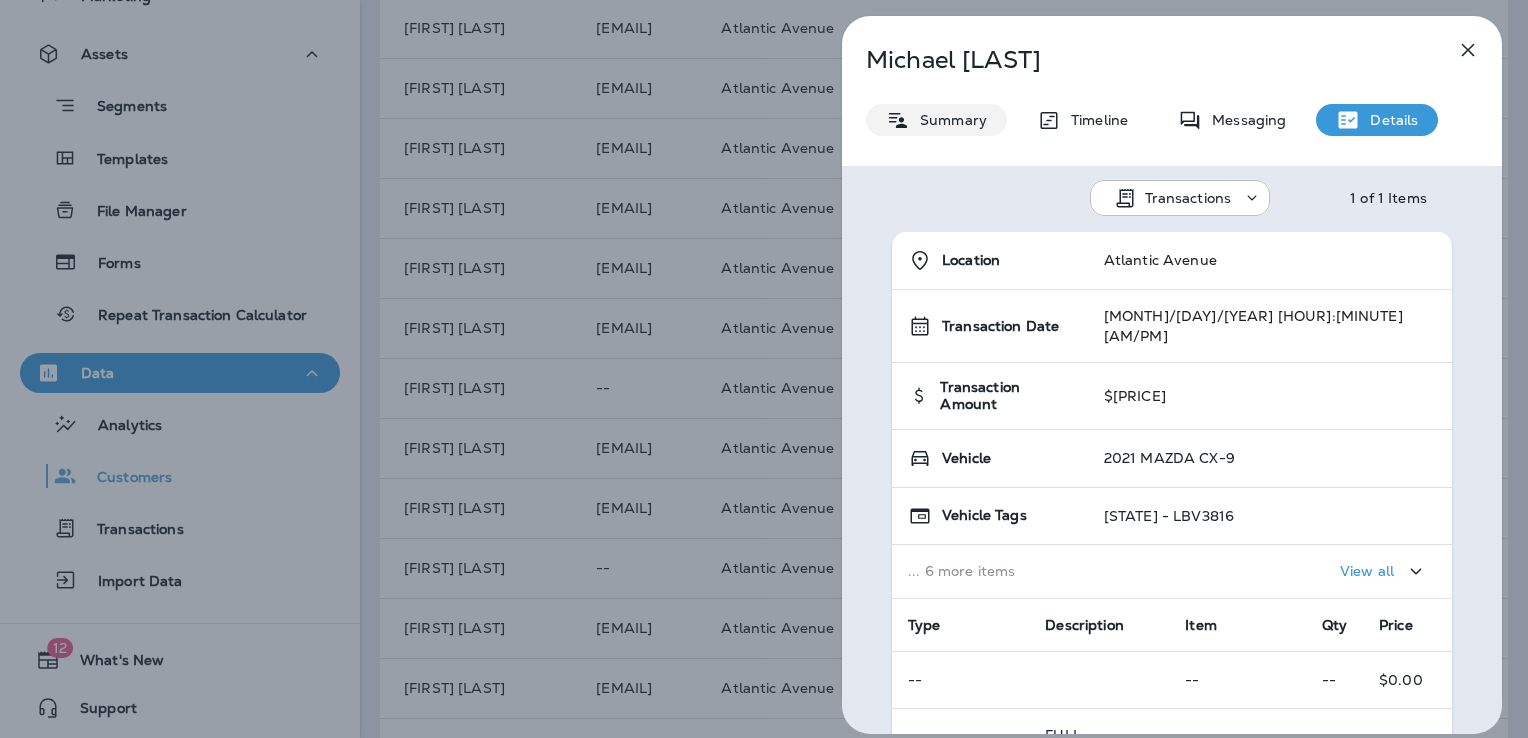 click on "Summary" at bounding box center (948, 120) 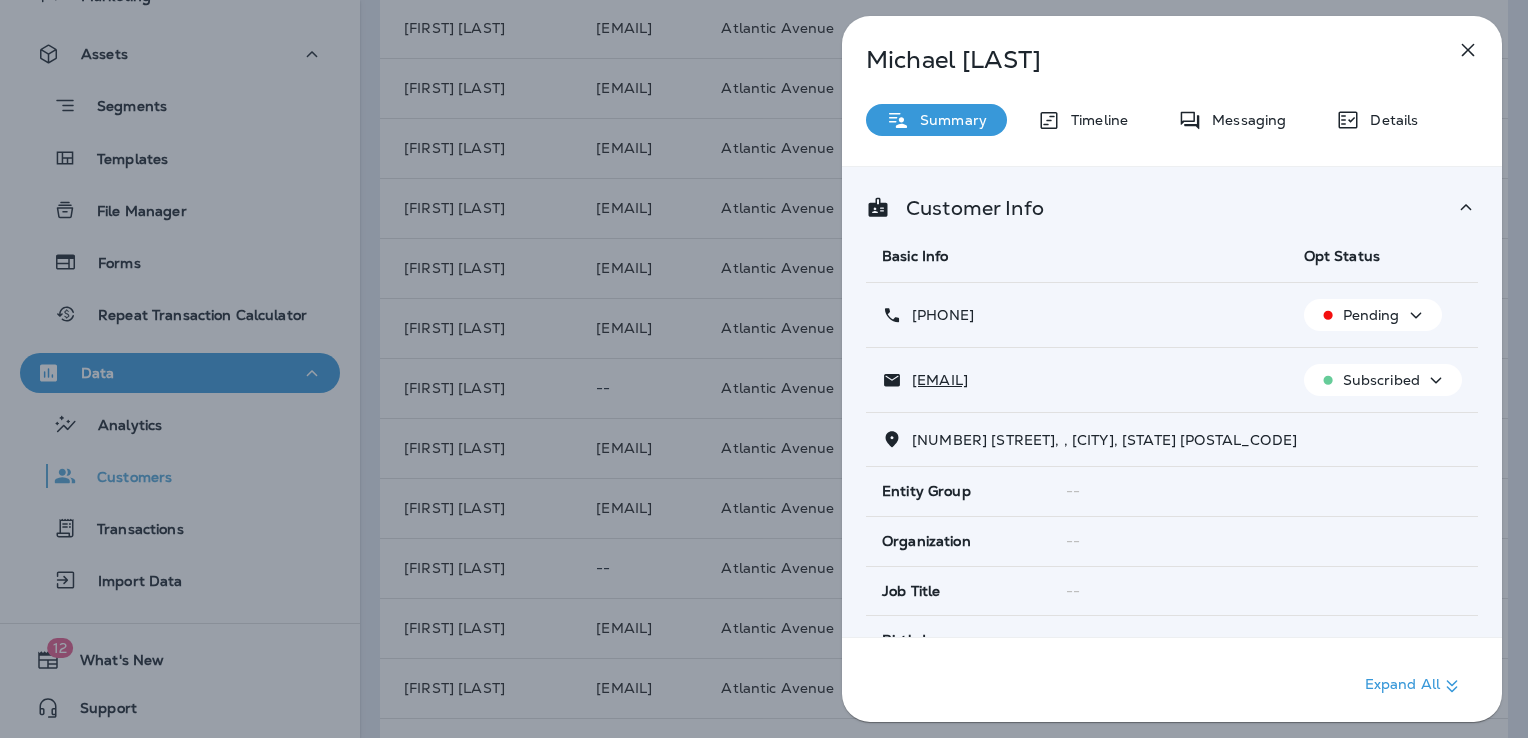 click on "--" at bounding box center (1264, 591) 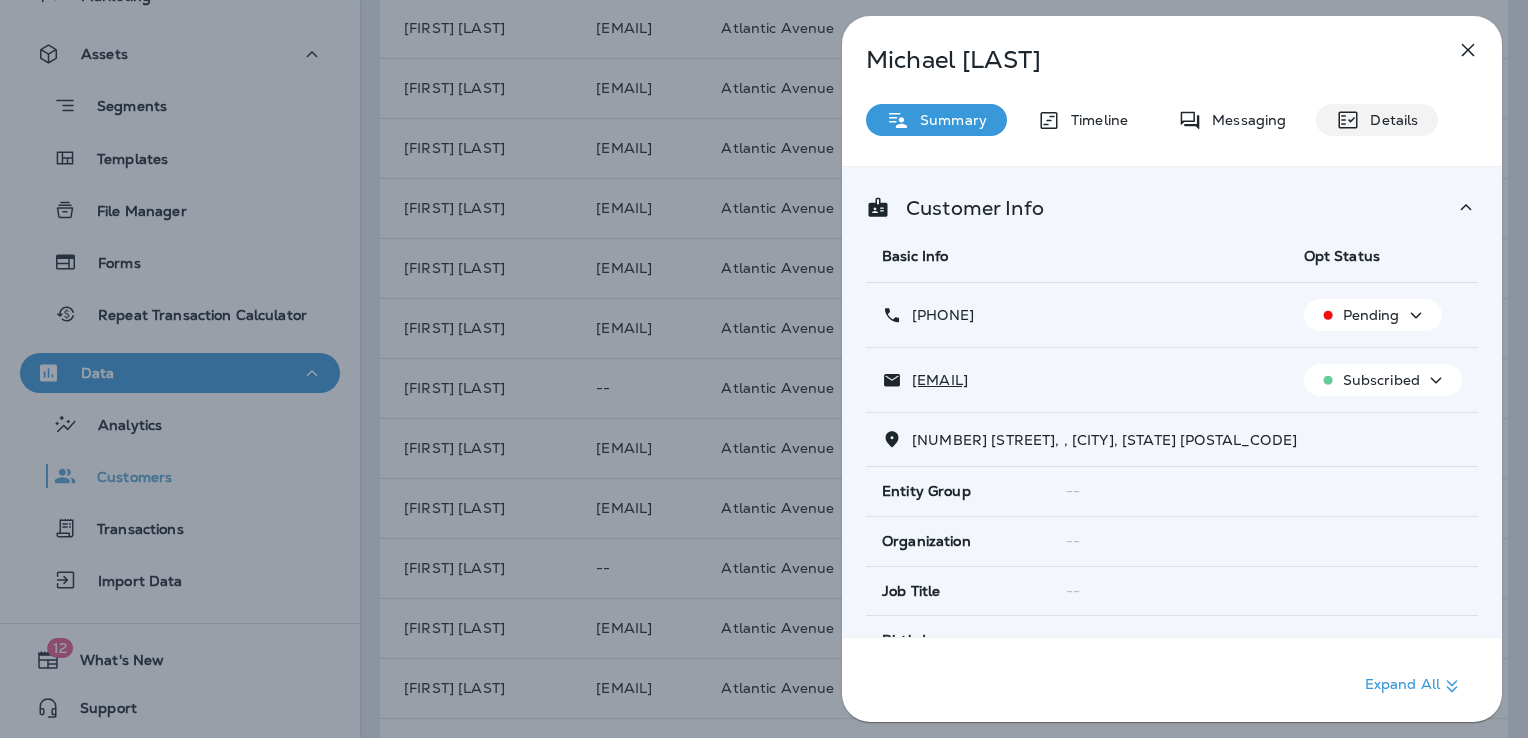 click on "Details" at bounding box center (1389, 120) 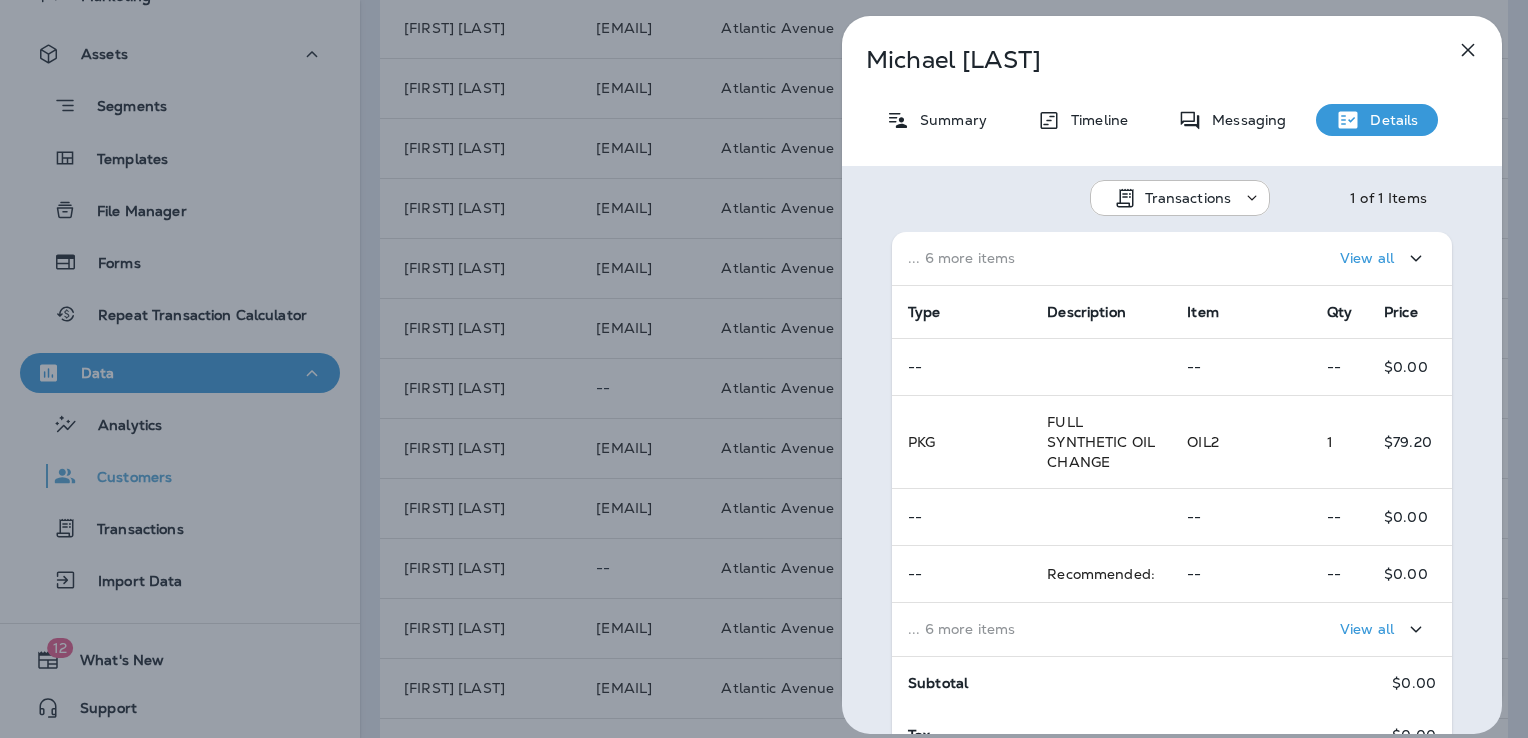 scroll, scrollTop: 348, scrollLeft: 0, axis: vertical 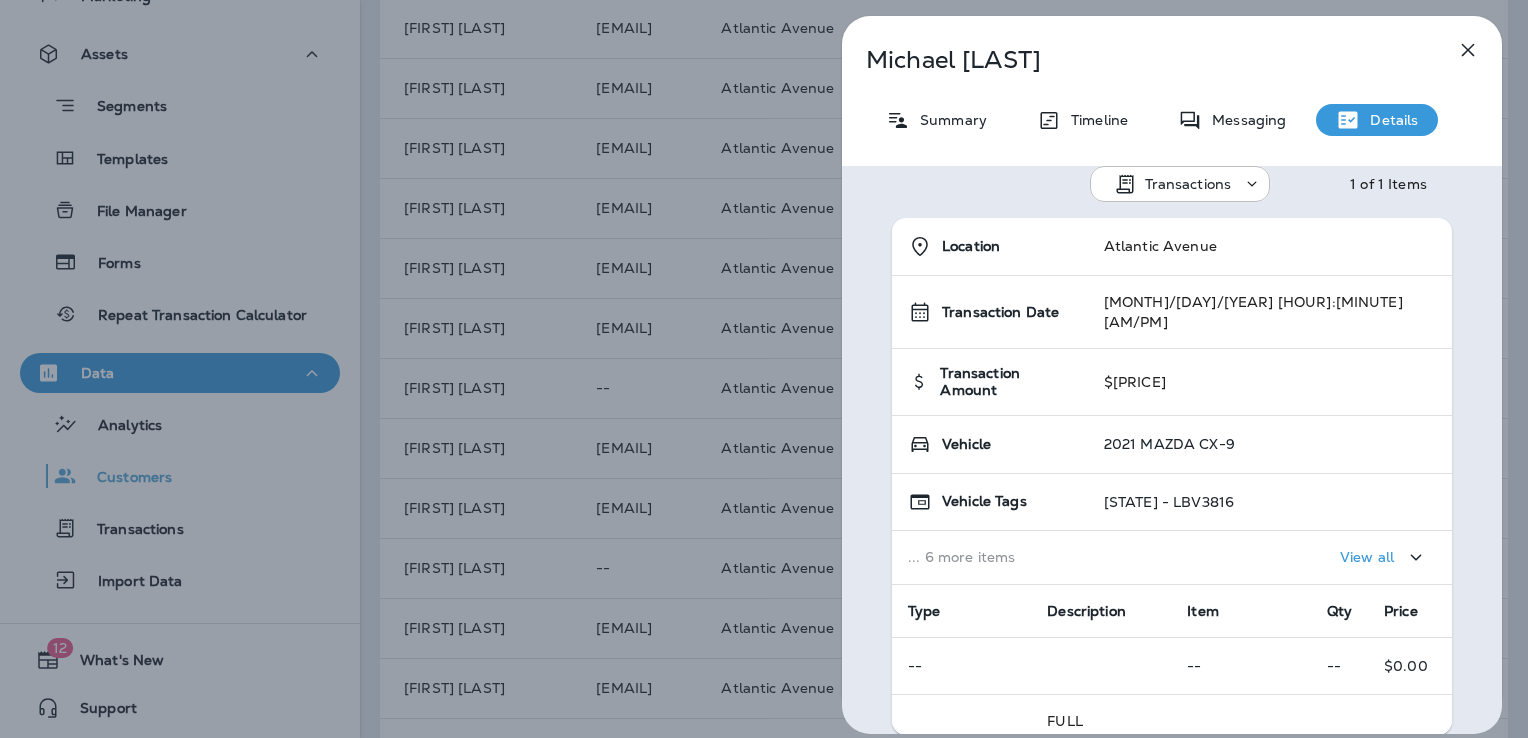 click 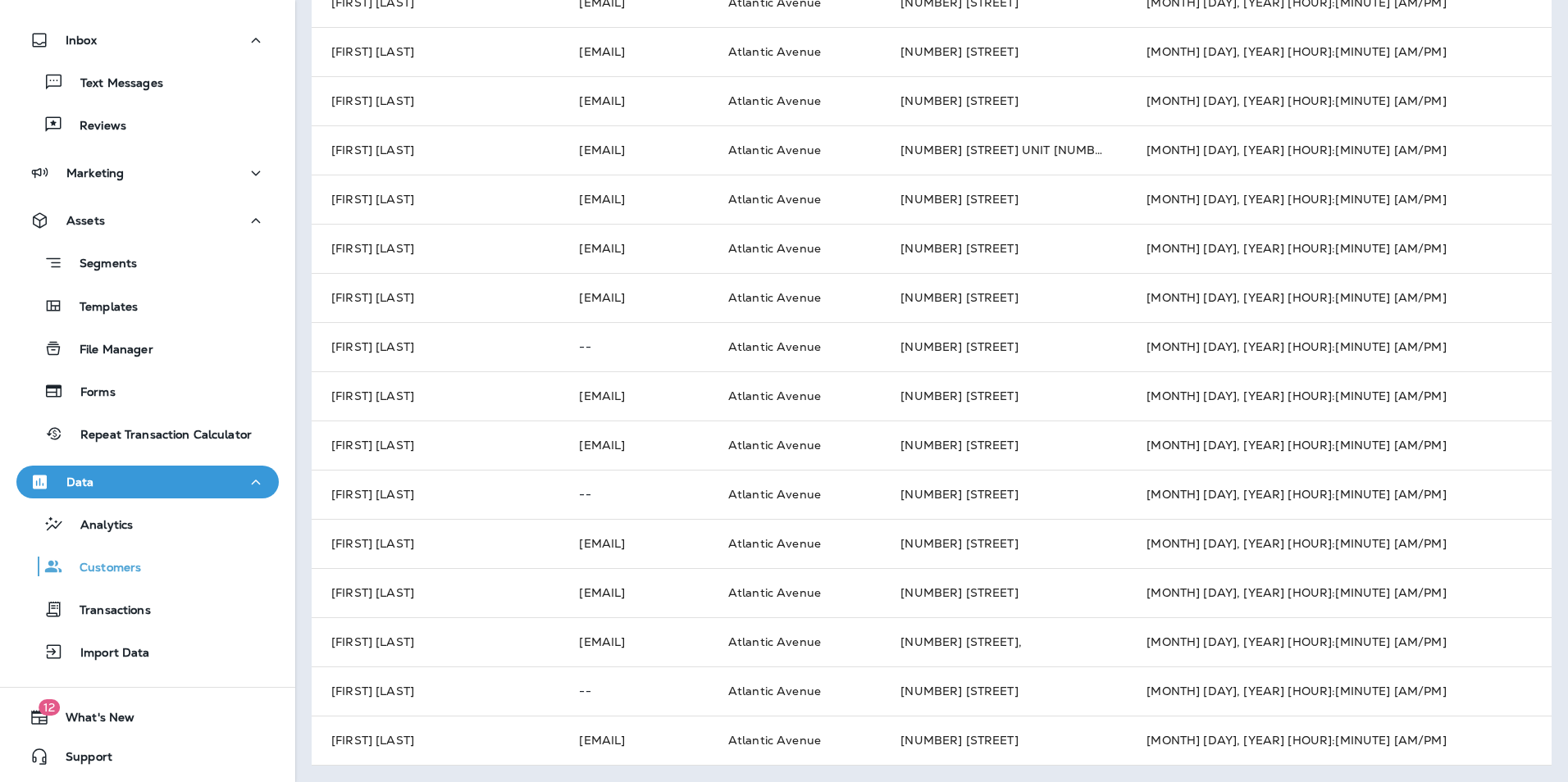 scroll, scrollTop: 89, scrollLeft: 0, axis: vertical 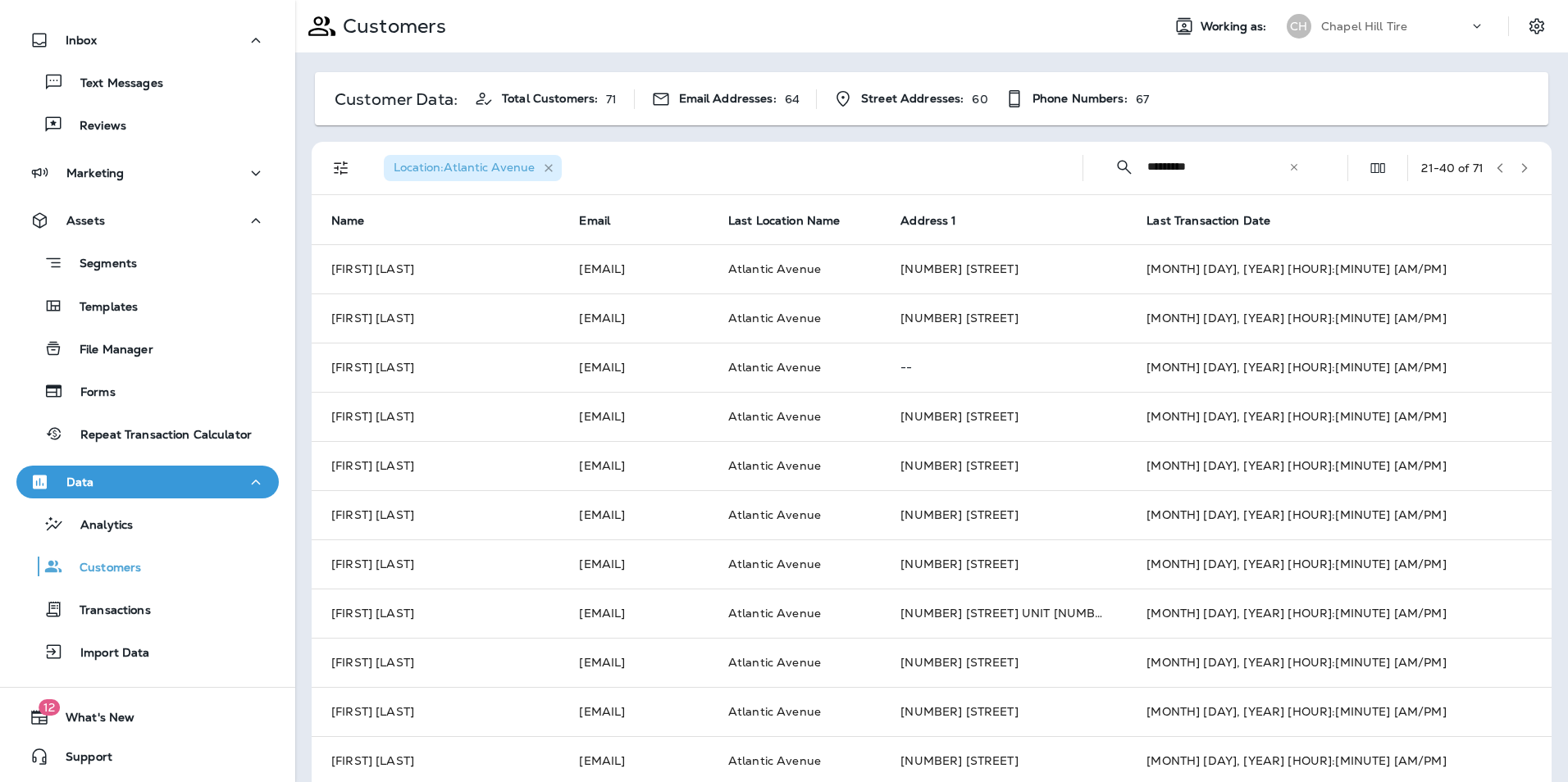 click 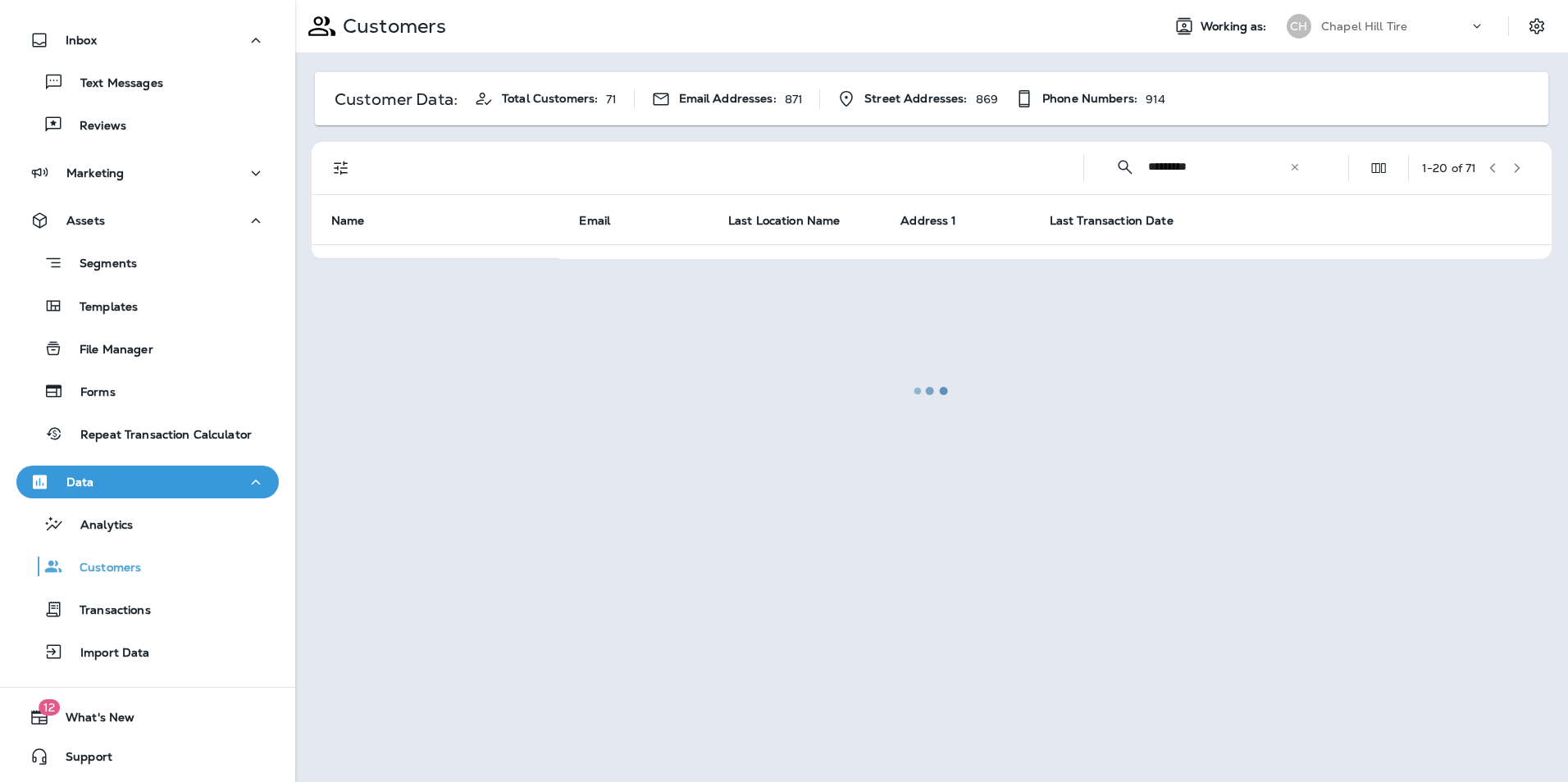 click at bounding box center (932, 391) 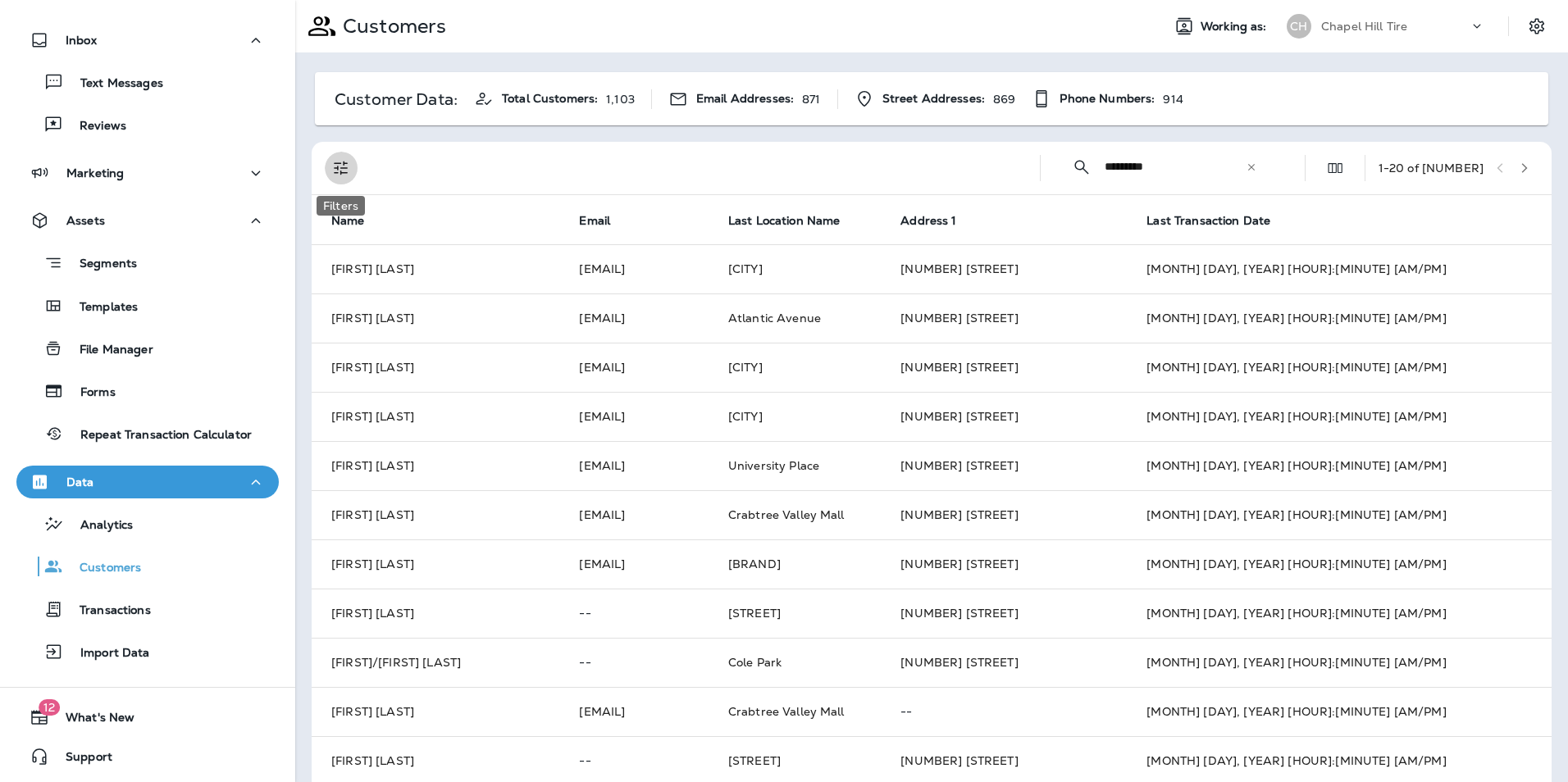click 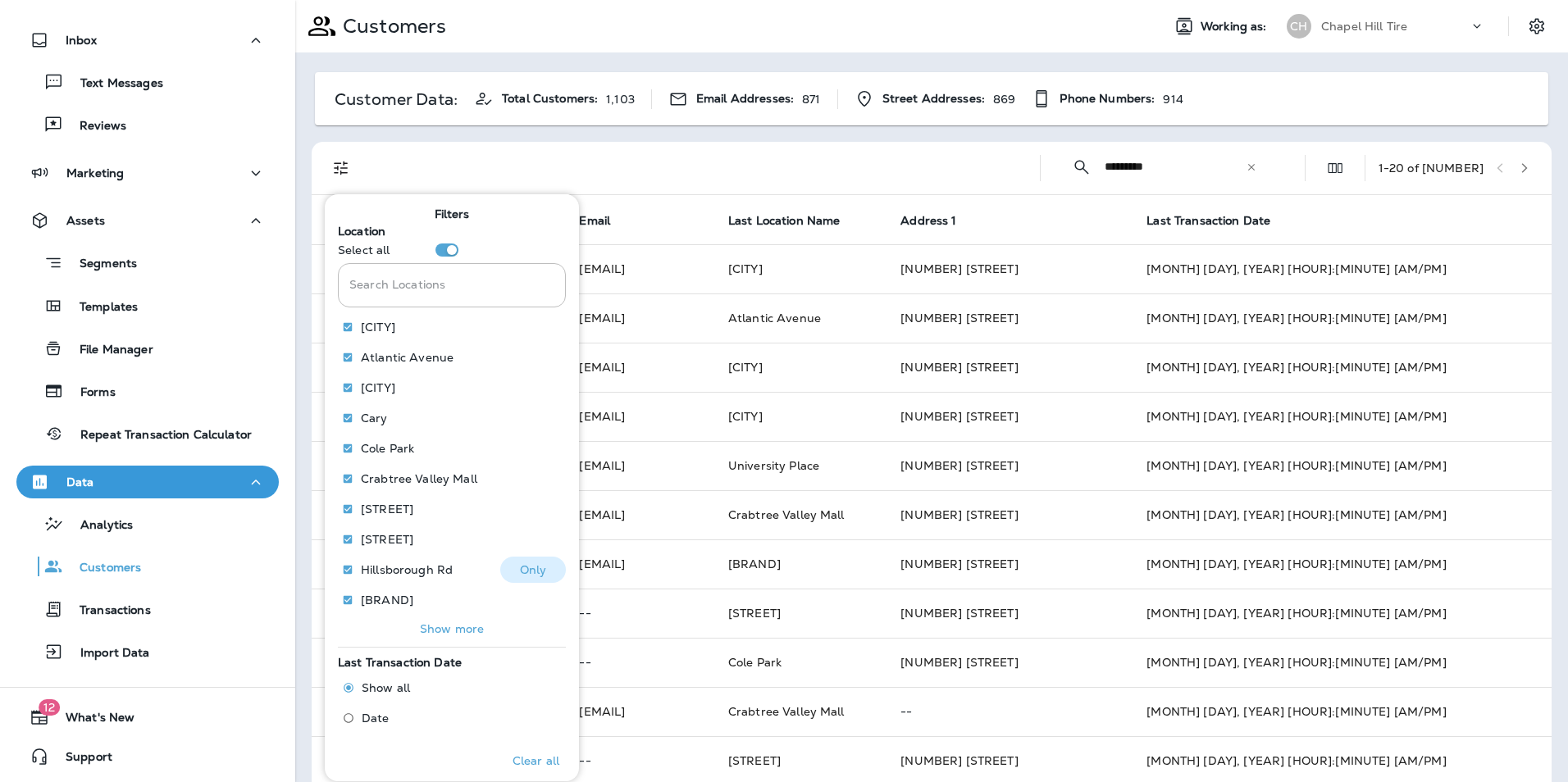 scroll, scrollTop: 52, scrollLeft: 0, axis: vertical 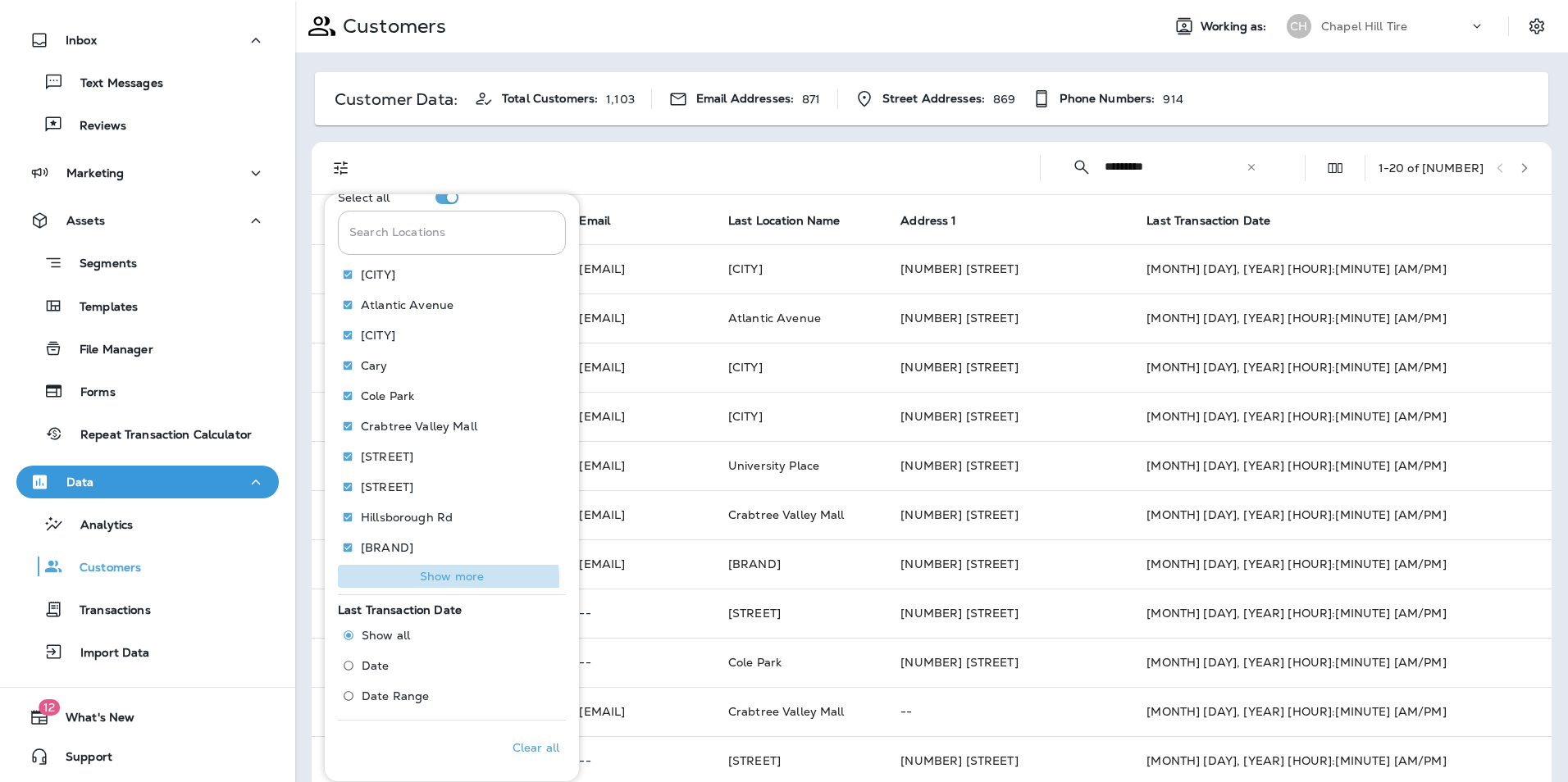 click on "Show more" at bounding box center (452, 576) 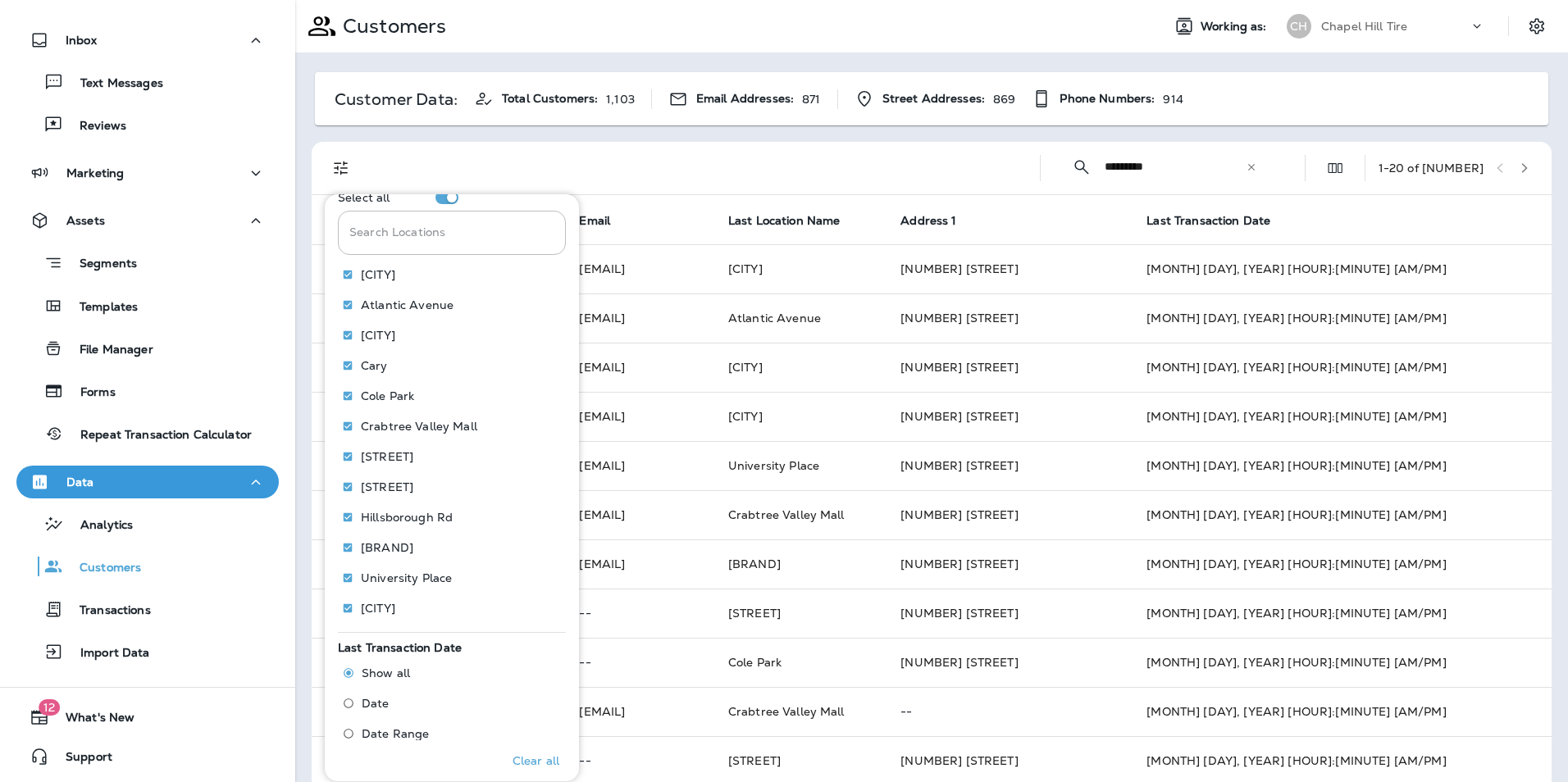 click on "University Place" at bounding box center [393, 578] 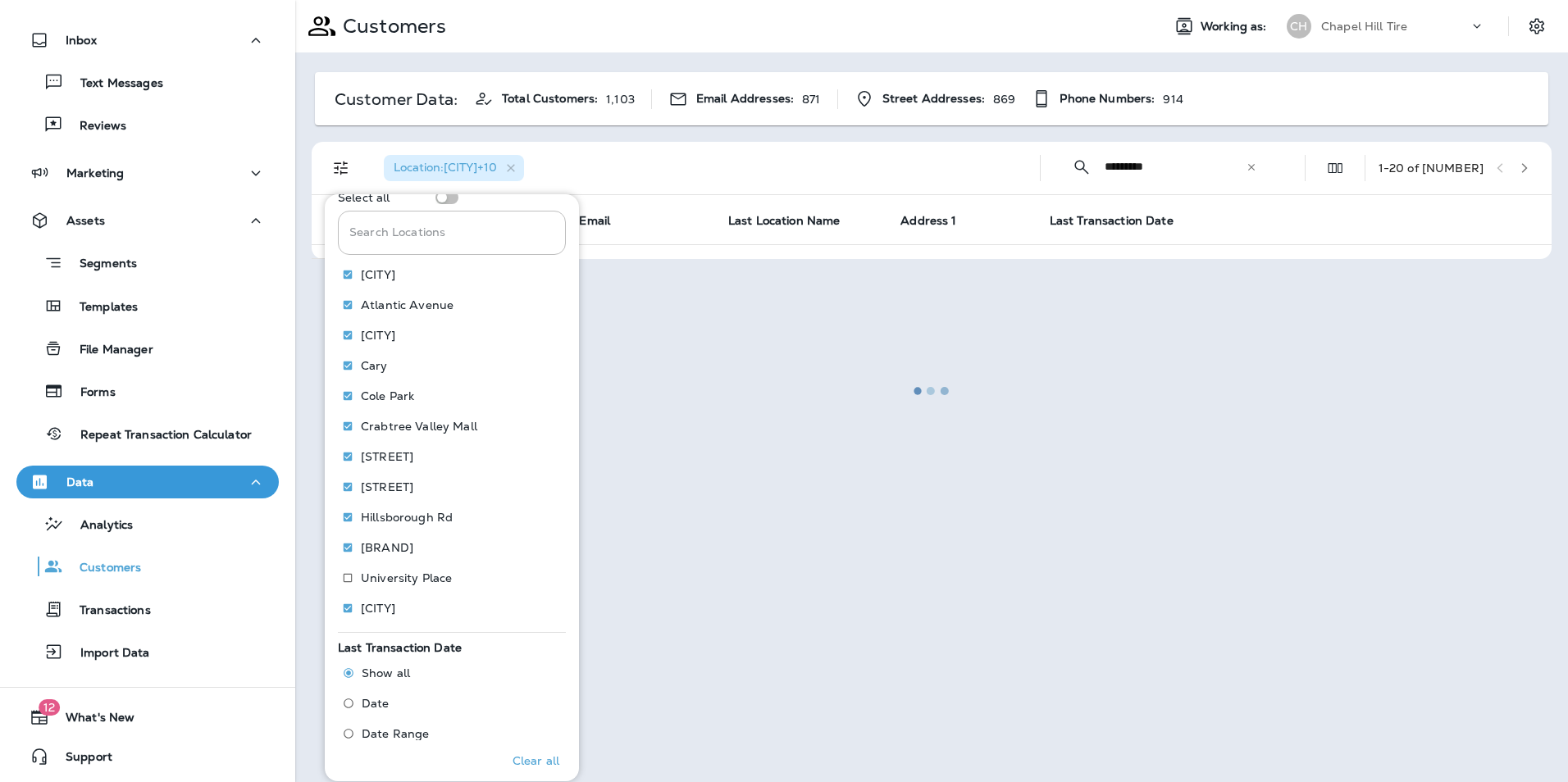 drag, startPoint x: 362, startPoint y: 574, endPoint x: 373, endPoint y: 564, distance: 14.866069 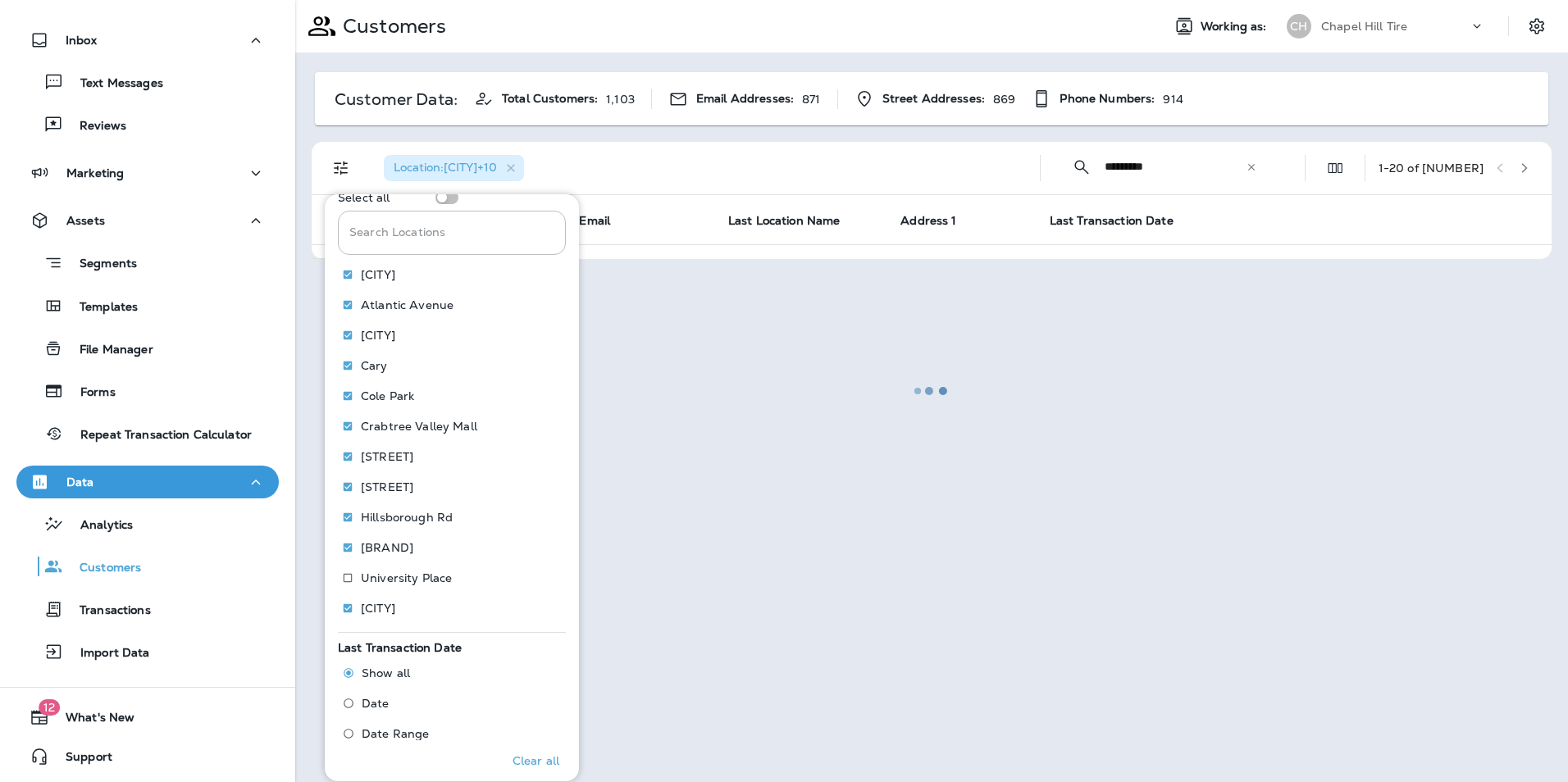 click on "University Place" at bounding box center (406, 578) 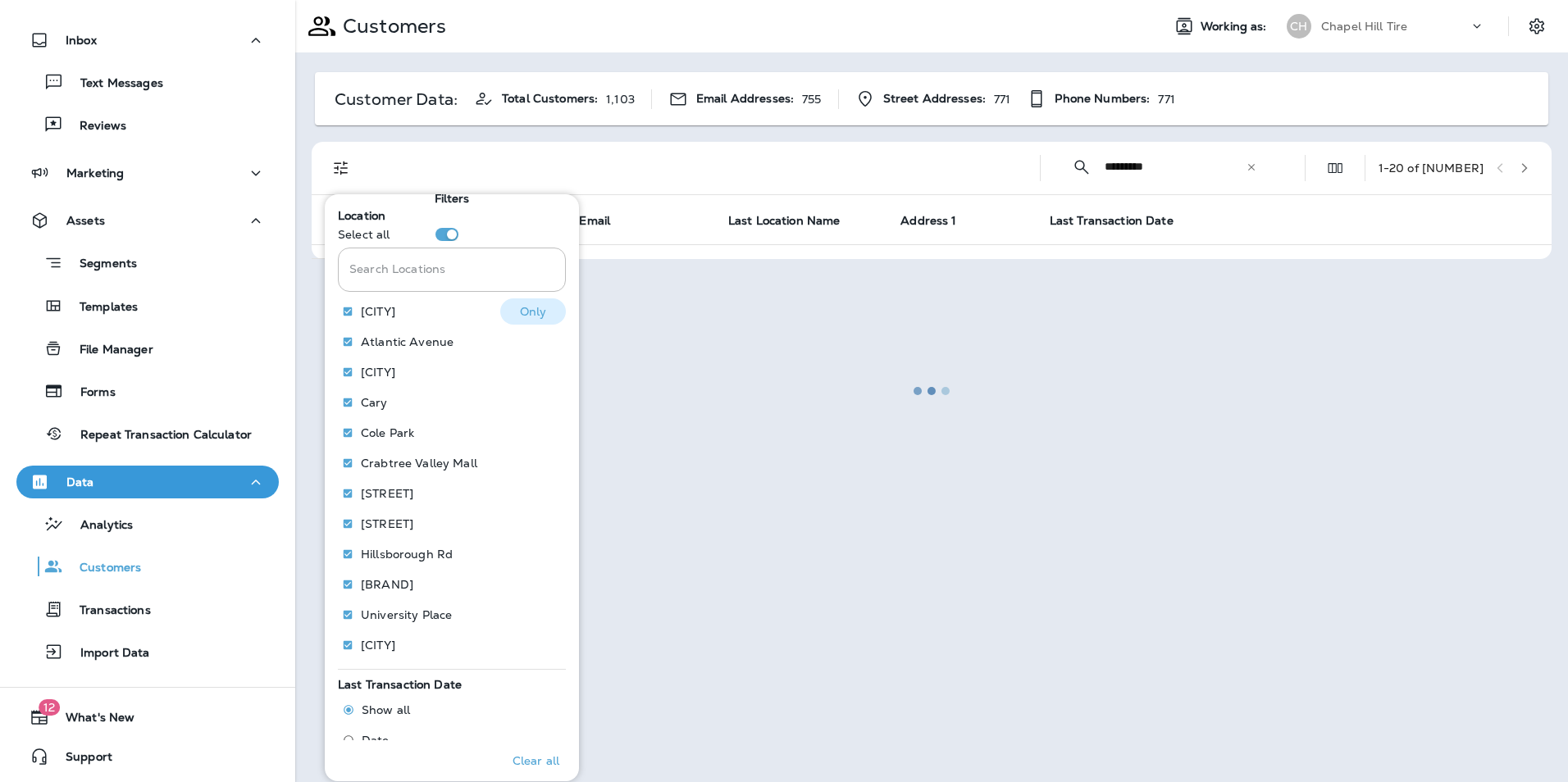 scroll, scrollTop: 0, scrollLeft: 0, axis: both 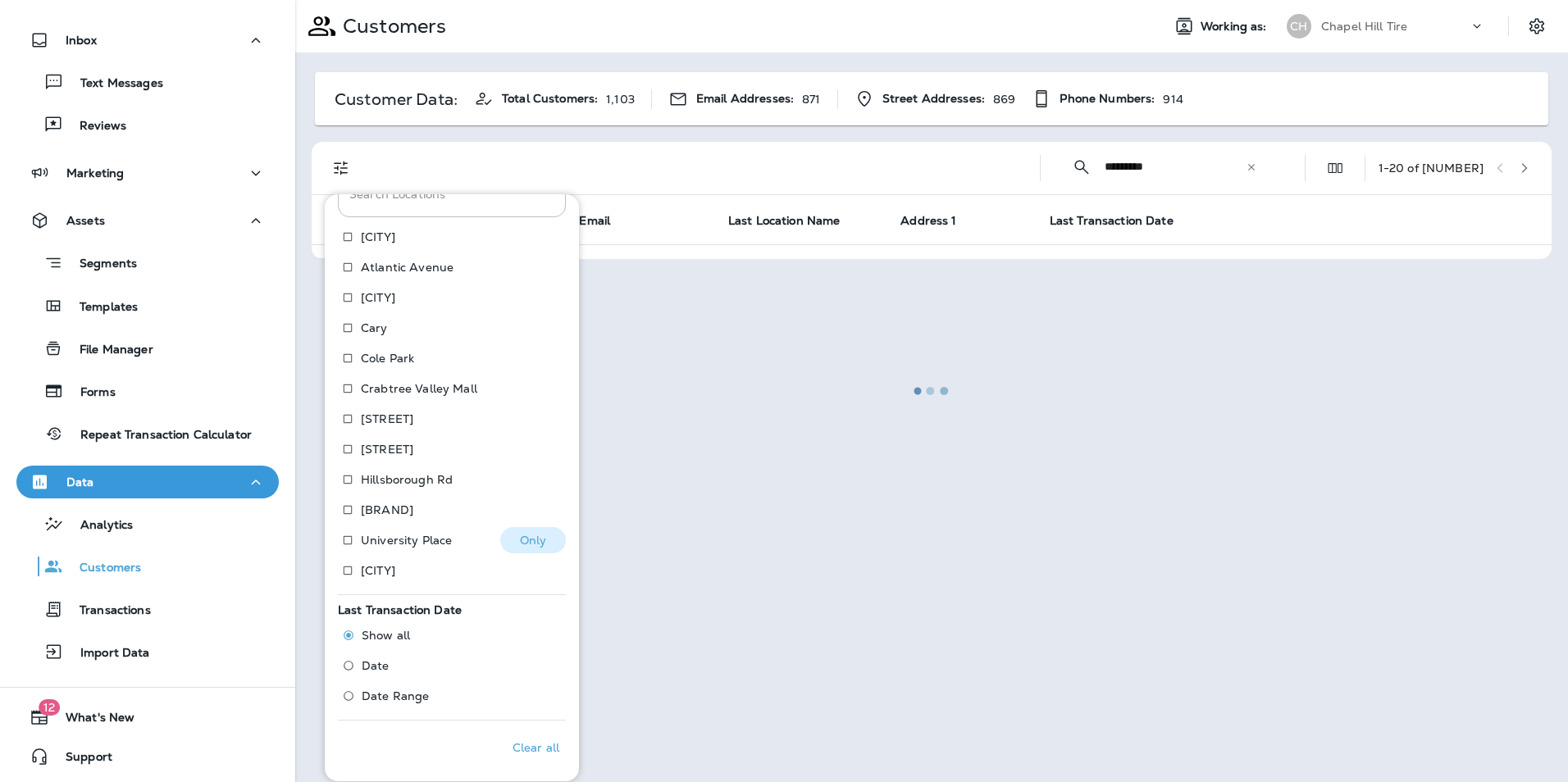 click on "Only" at bounding box center [533, 540] 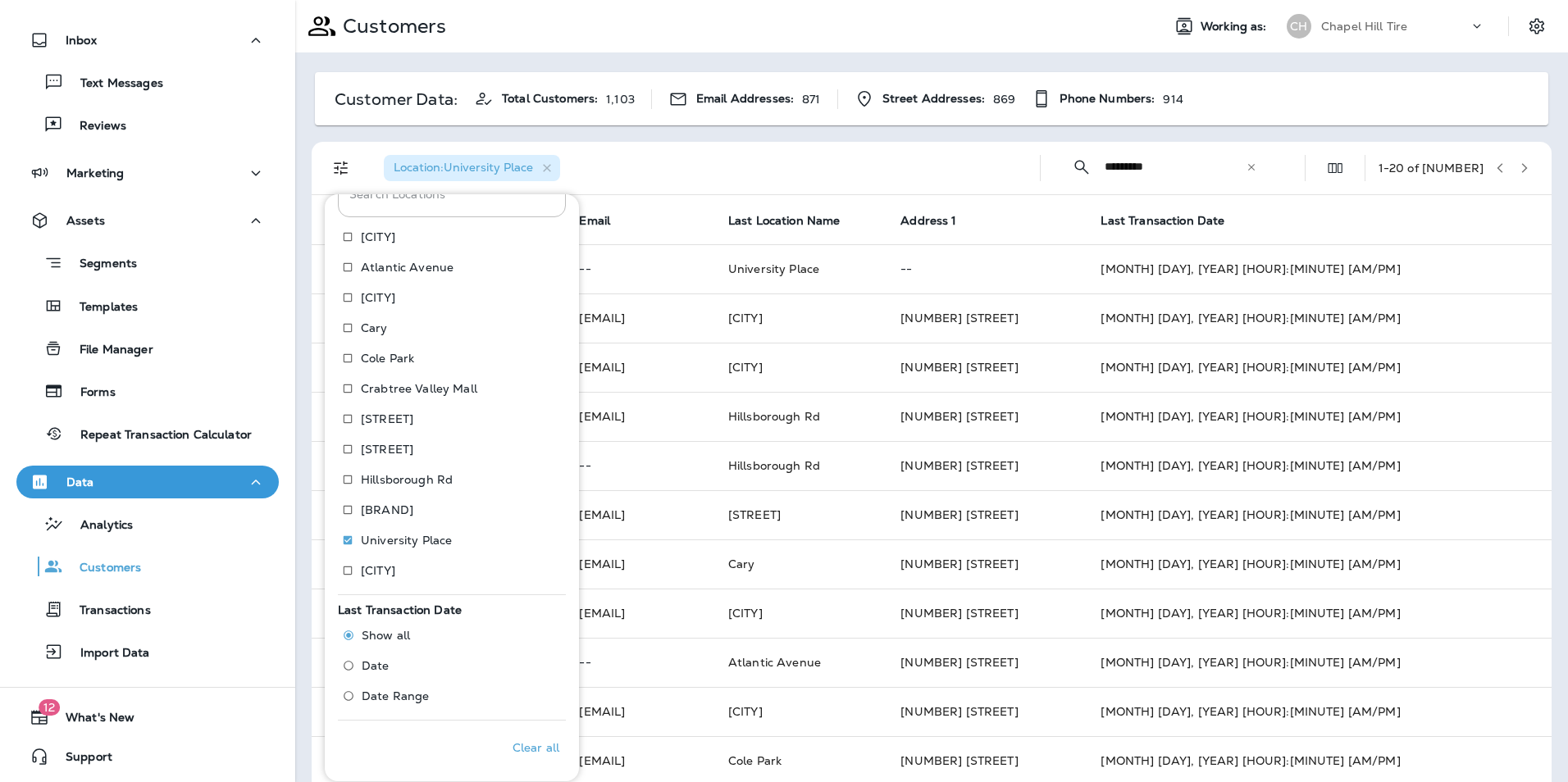 click 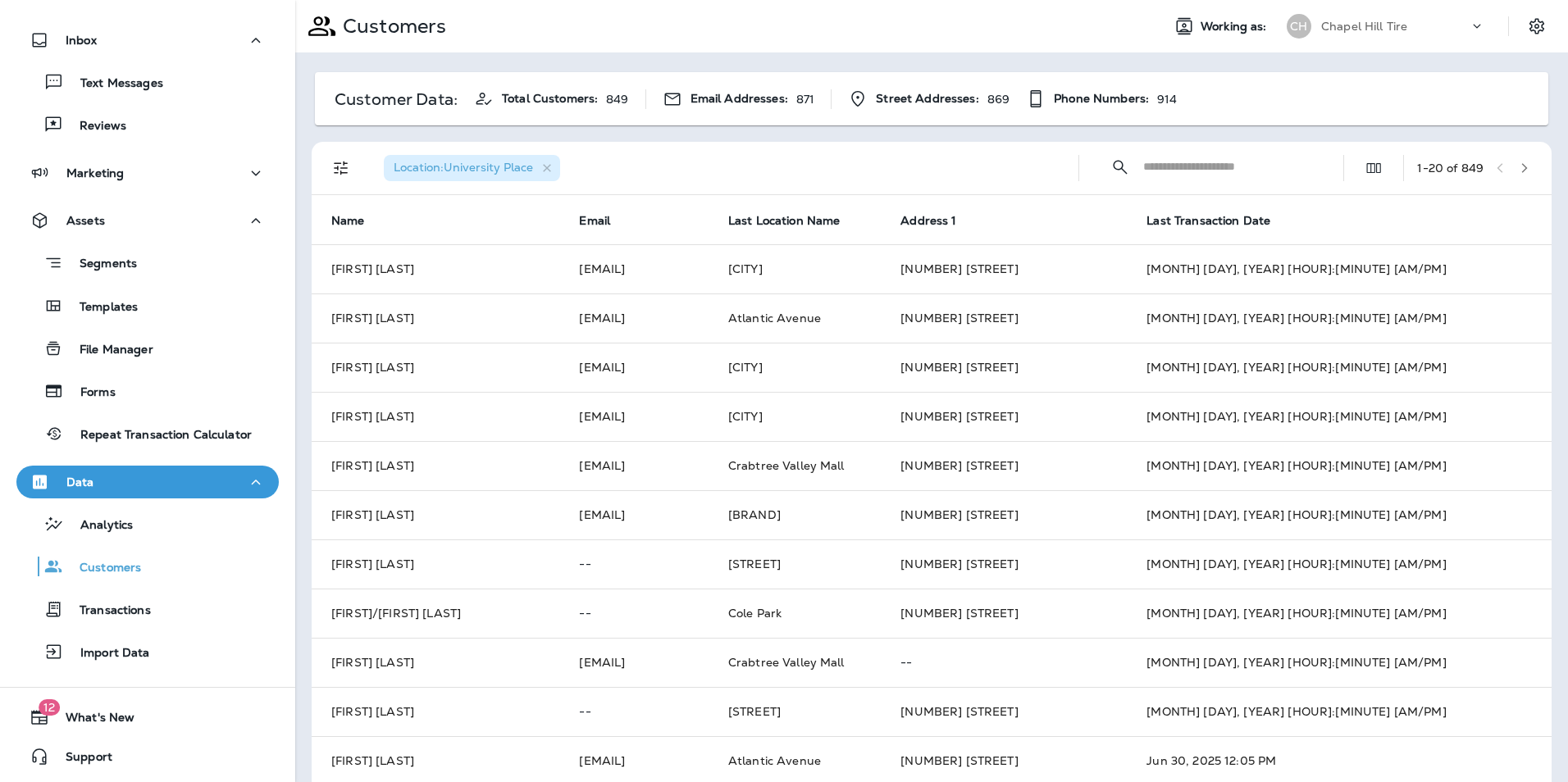 click at bounding box center (1228, 166) 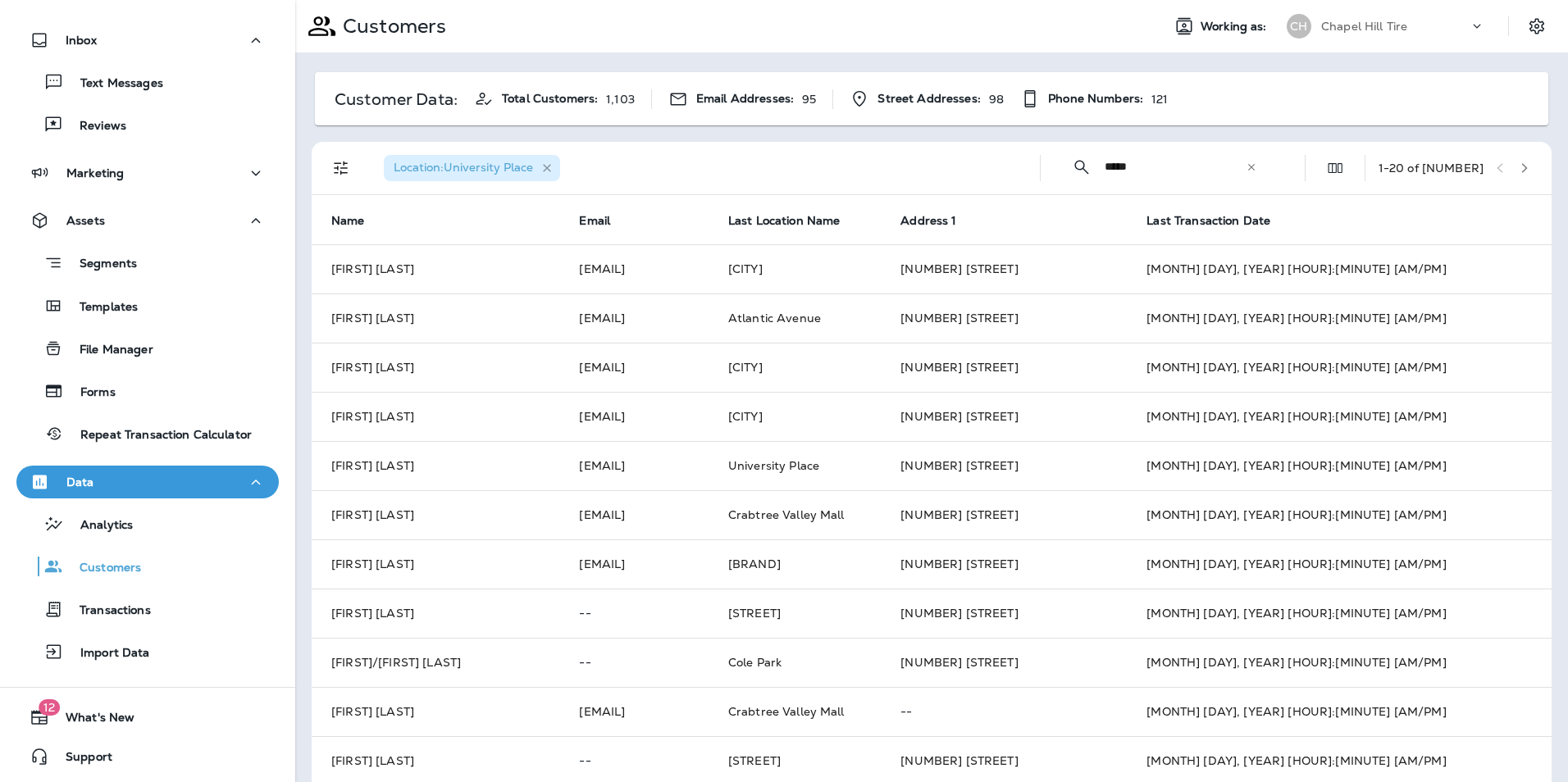 click 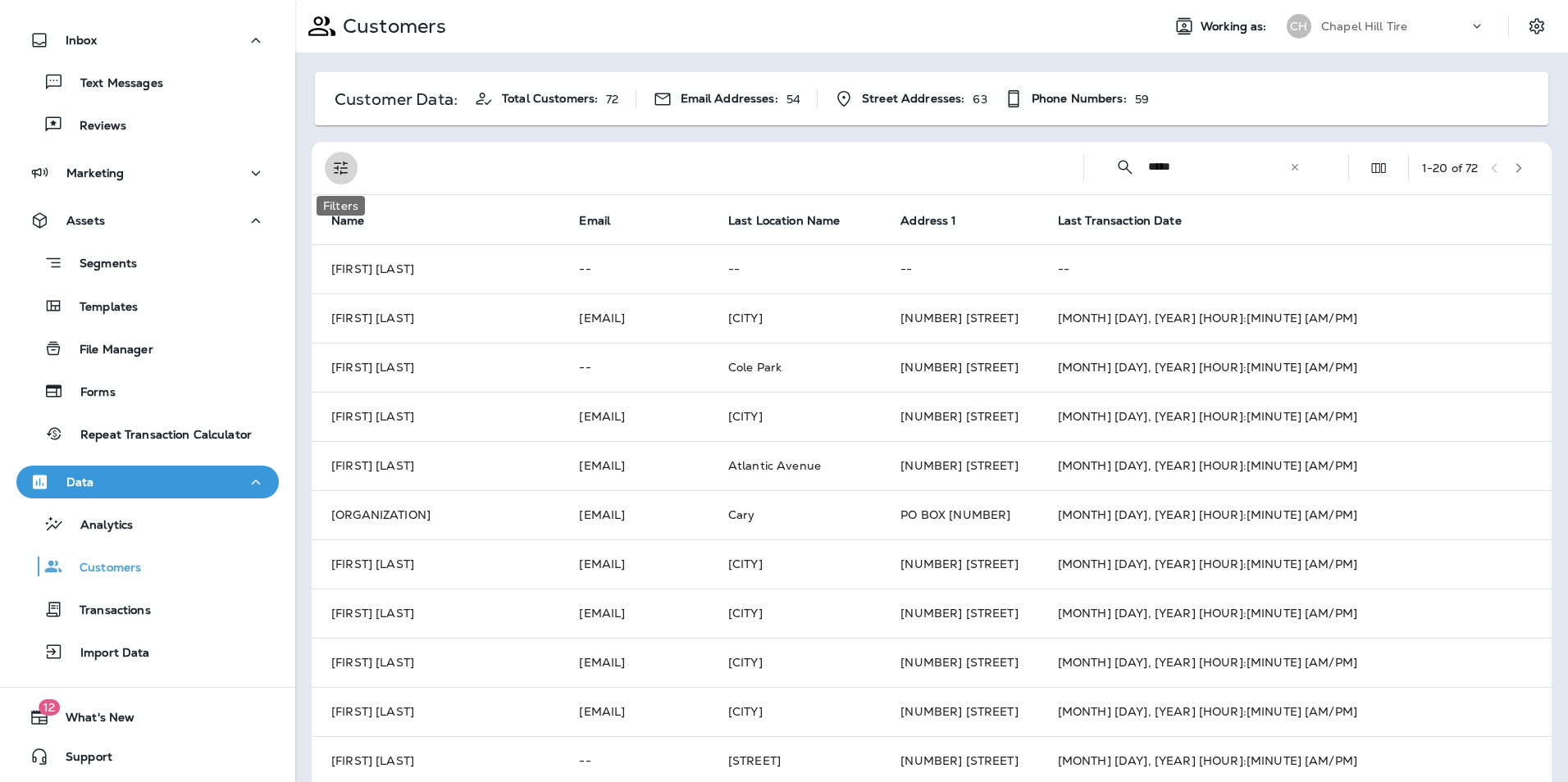 click 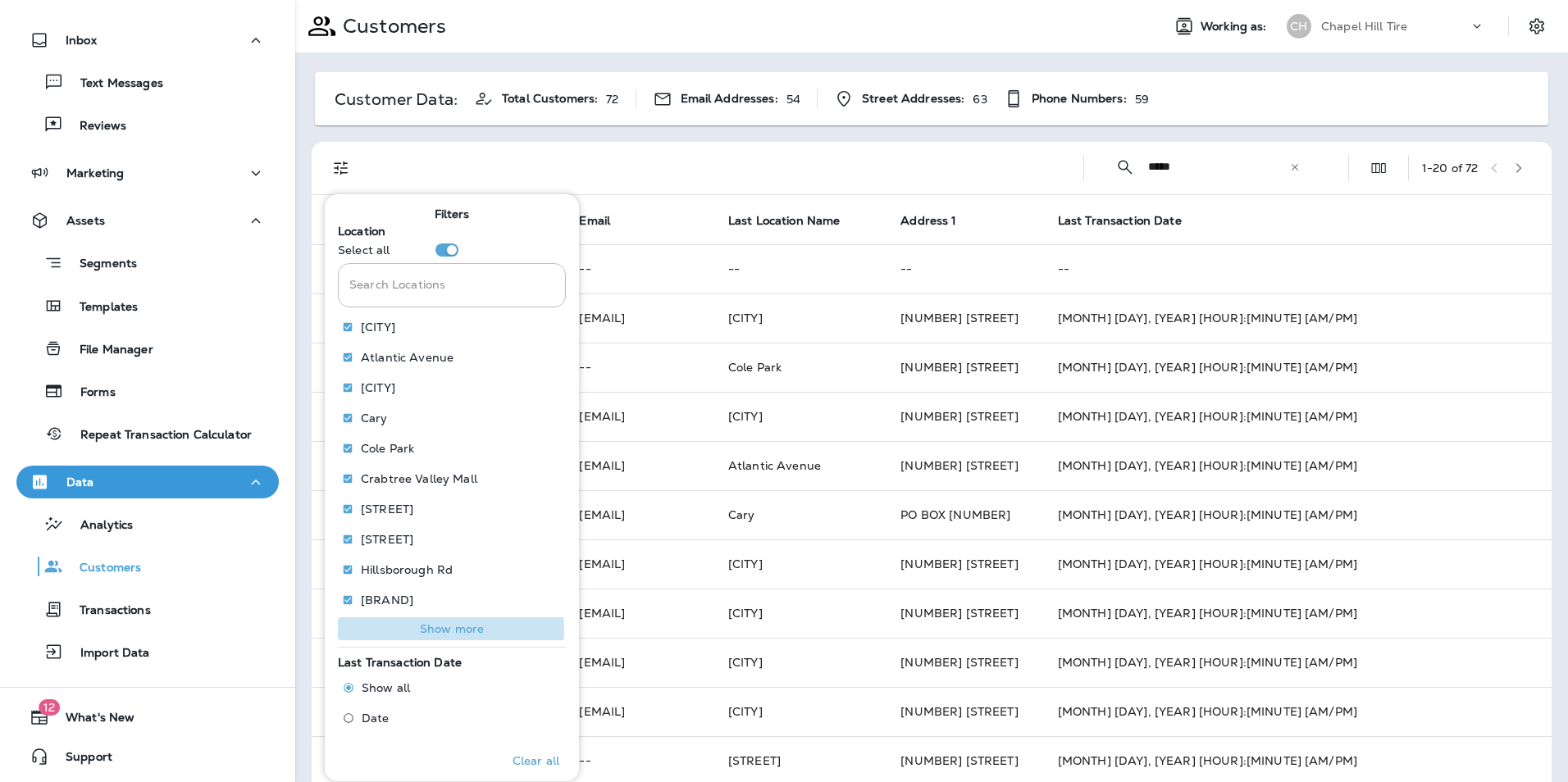 click on "Show more" at bounding box center (452, 629) 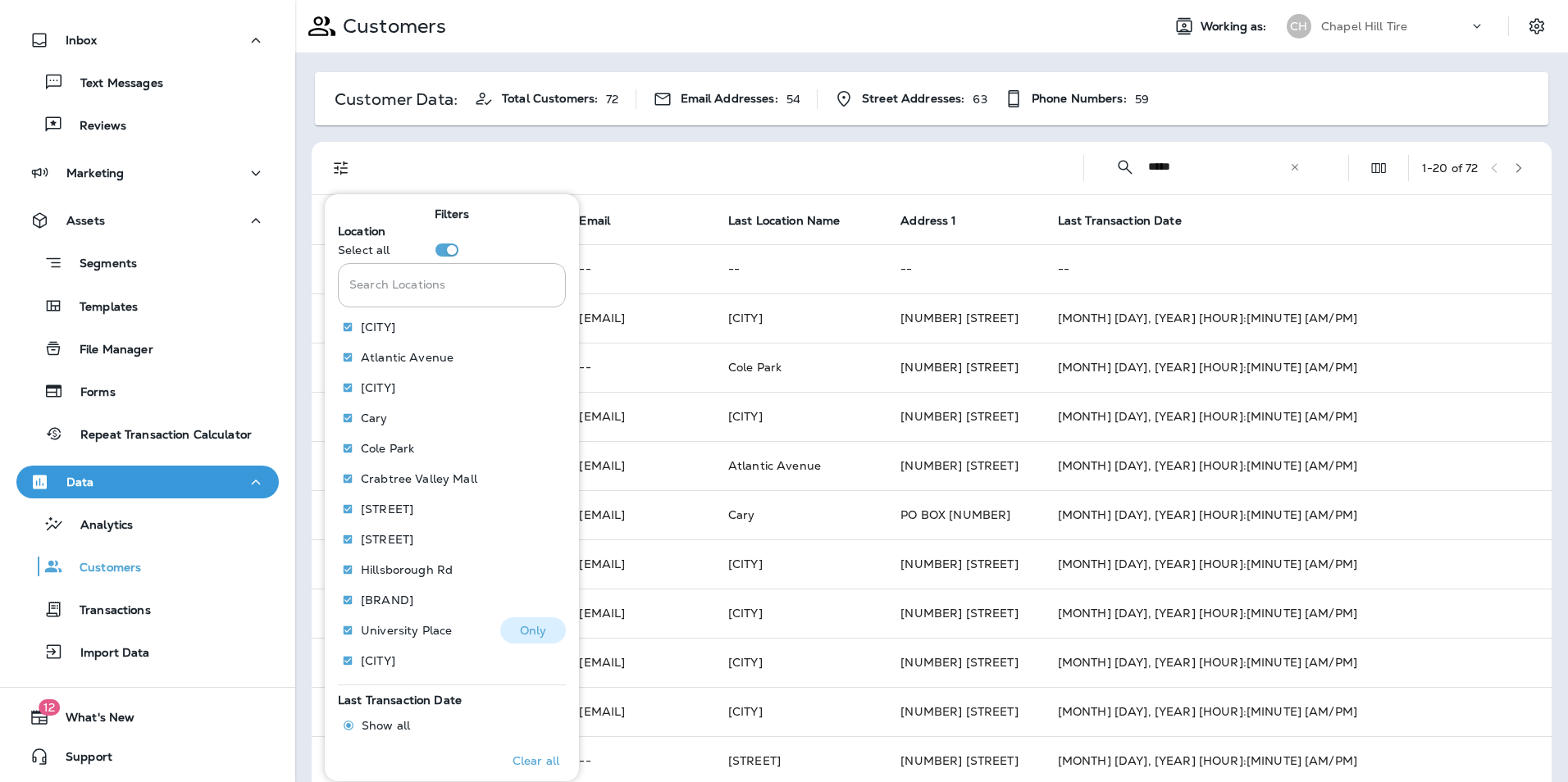 drag, startPoint x: 555, startPoint y: 636, endPoint x: 532, endPoint y: 631, distance: 23.537205 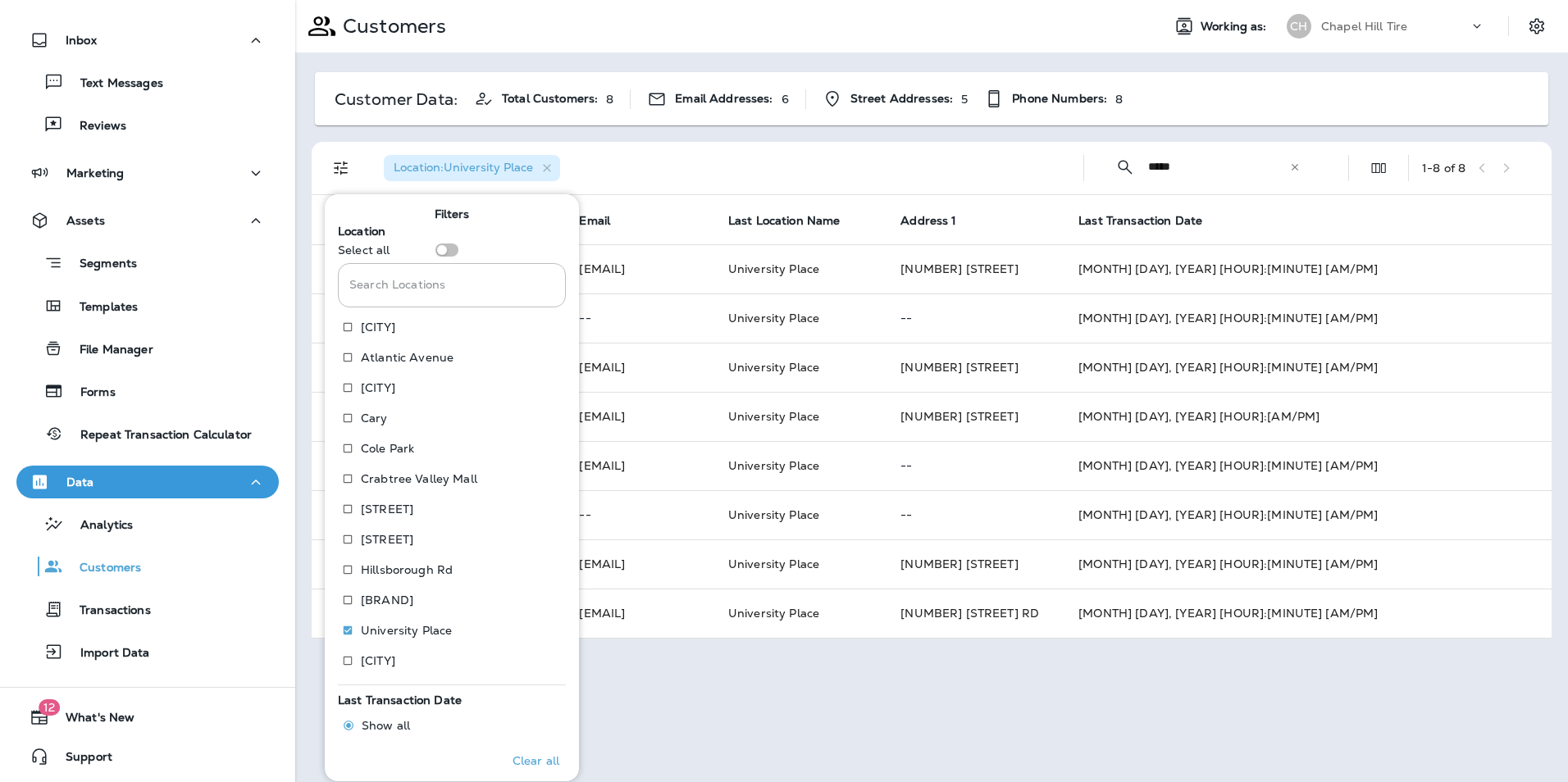 click on "Location :  University Place" at bounding box center [720, 168] 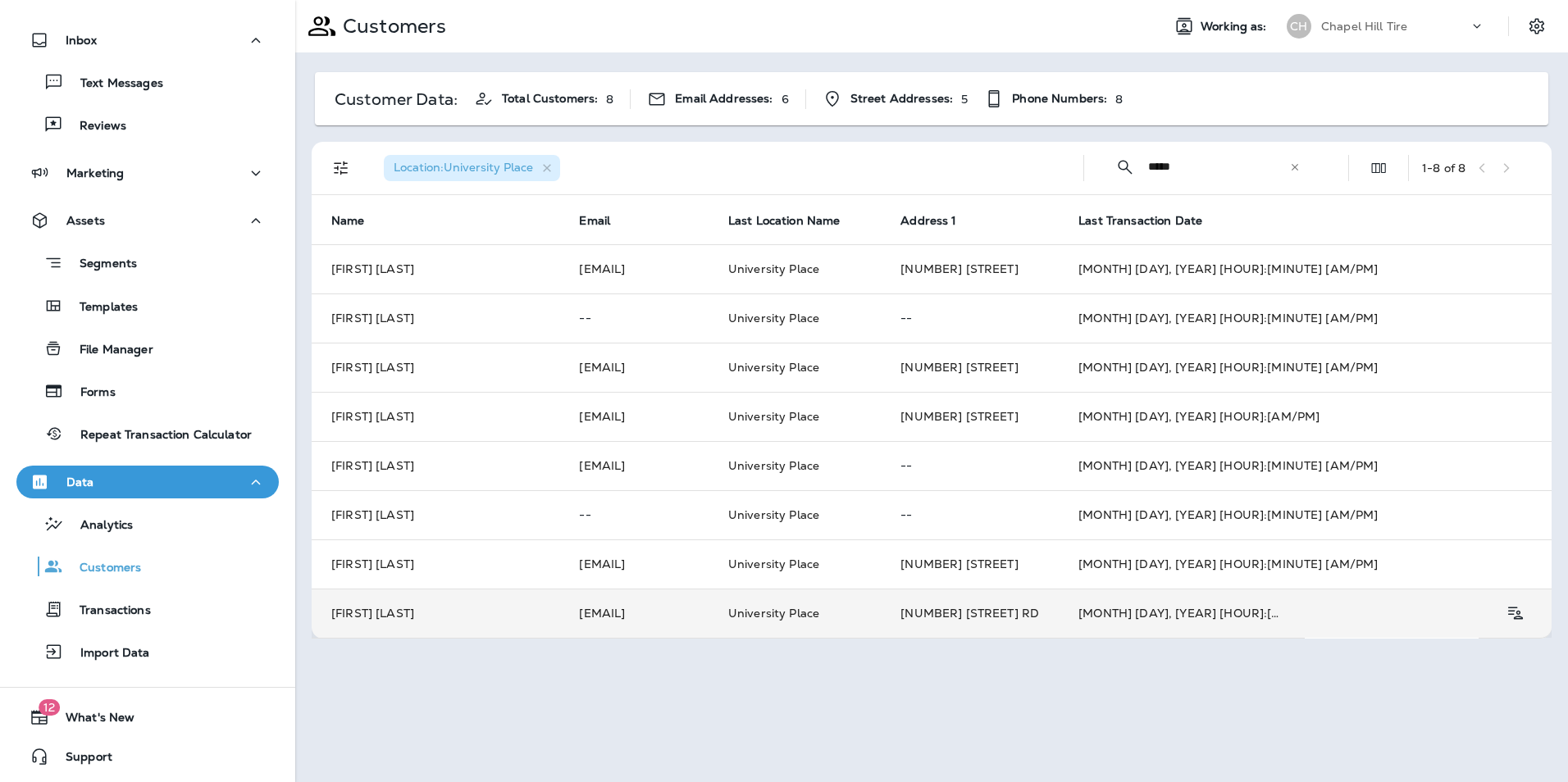 click on "[MONTH] [DAY], [YEAR] [HOUR]:[MINUTE] [AM/PM]" at bounding box center [1182, 613] 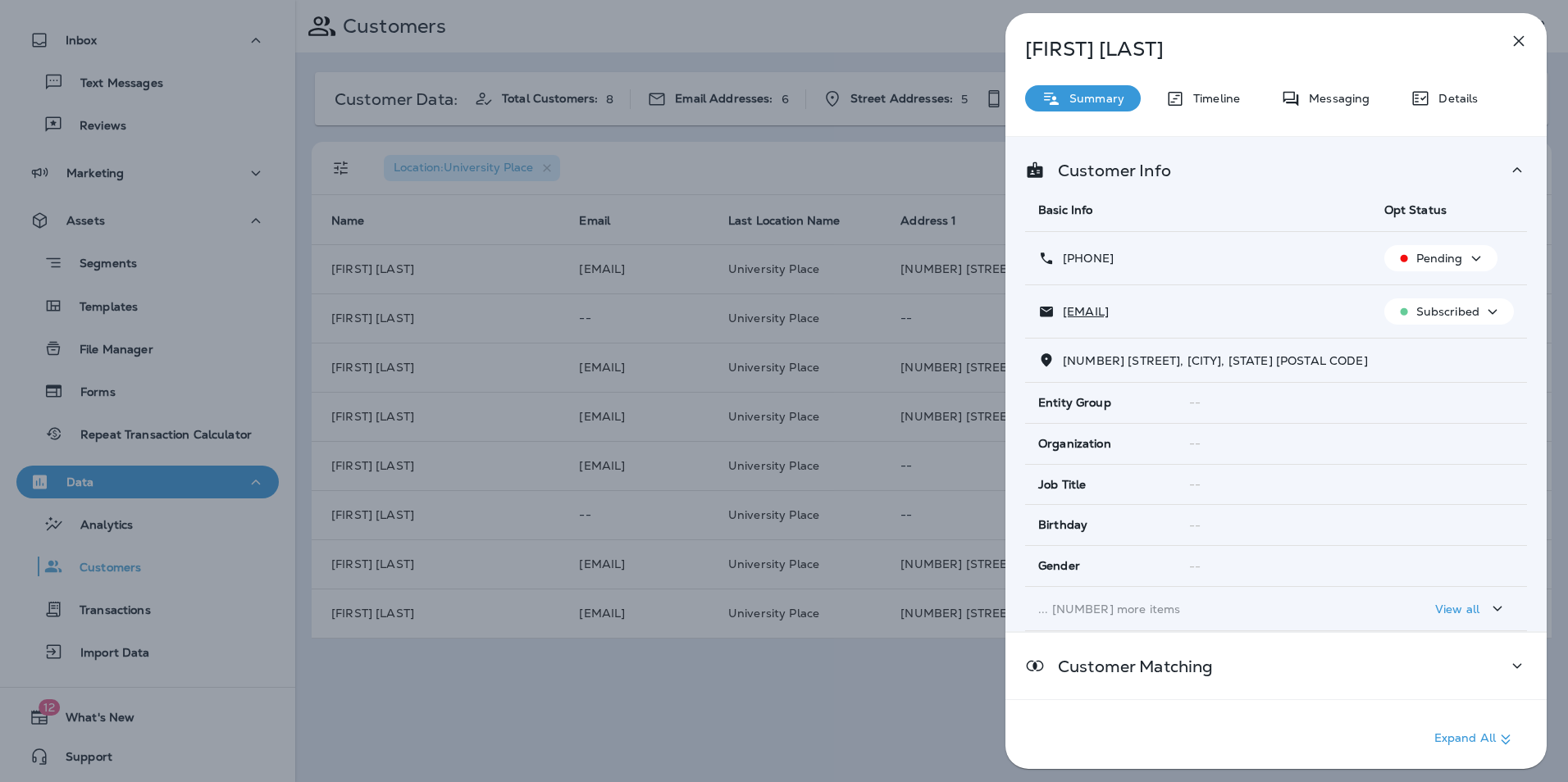click 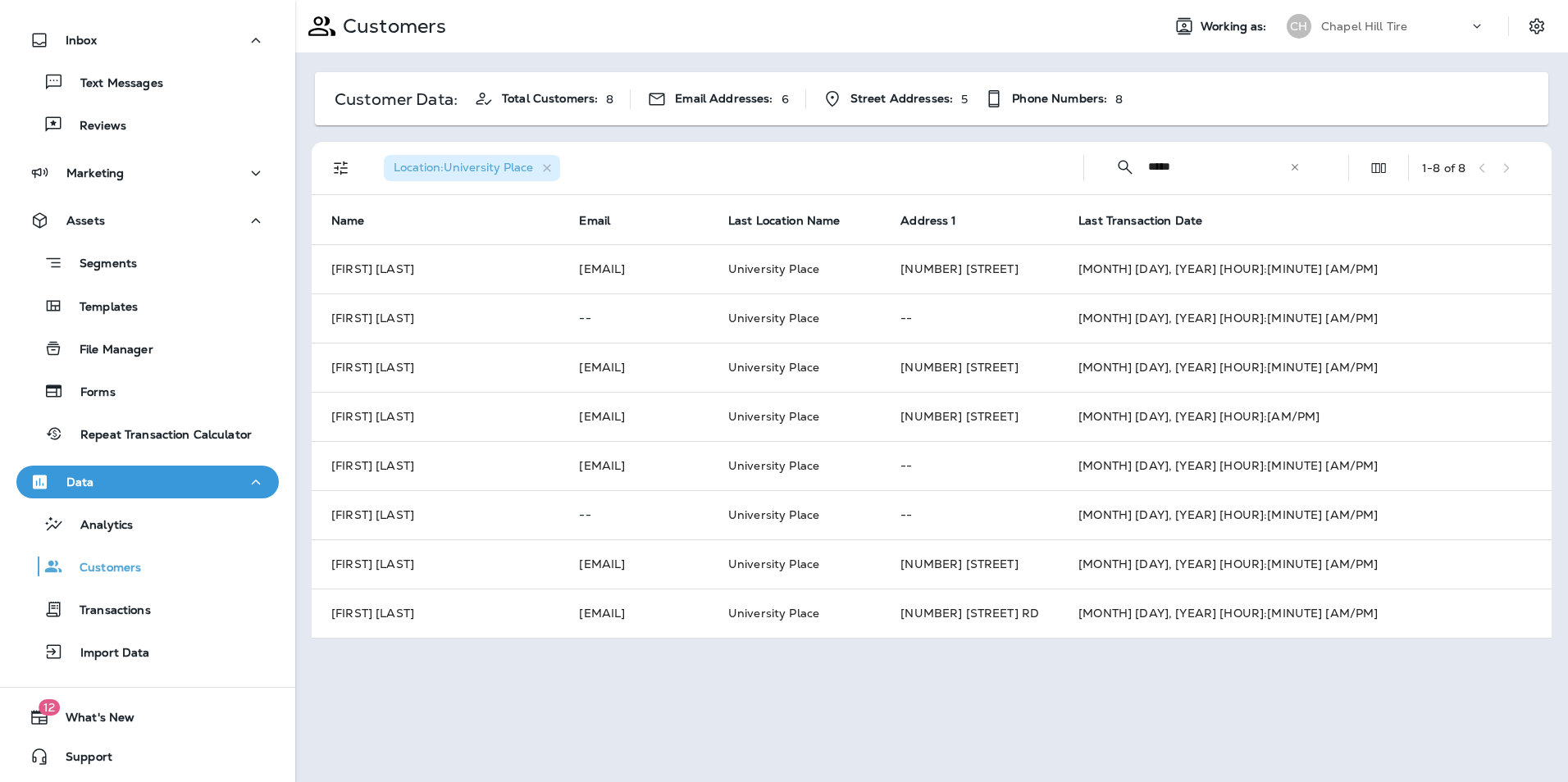 click on "*****" at bounding box center [1219, 166] 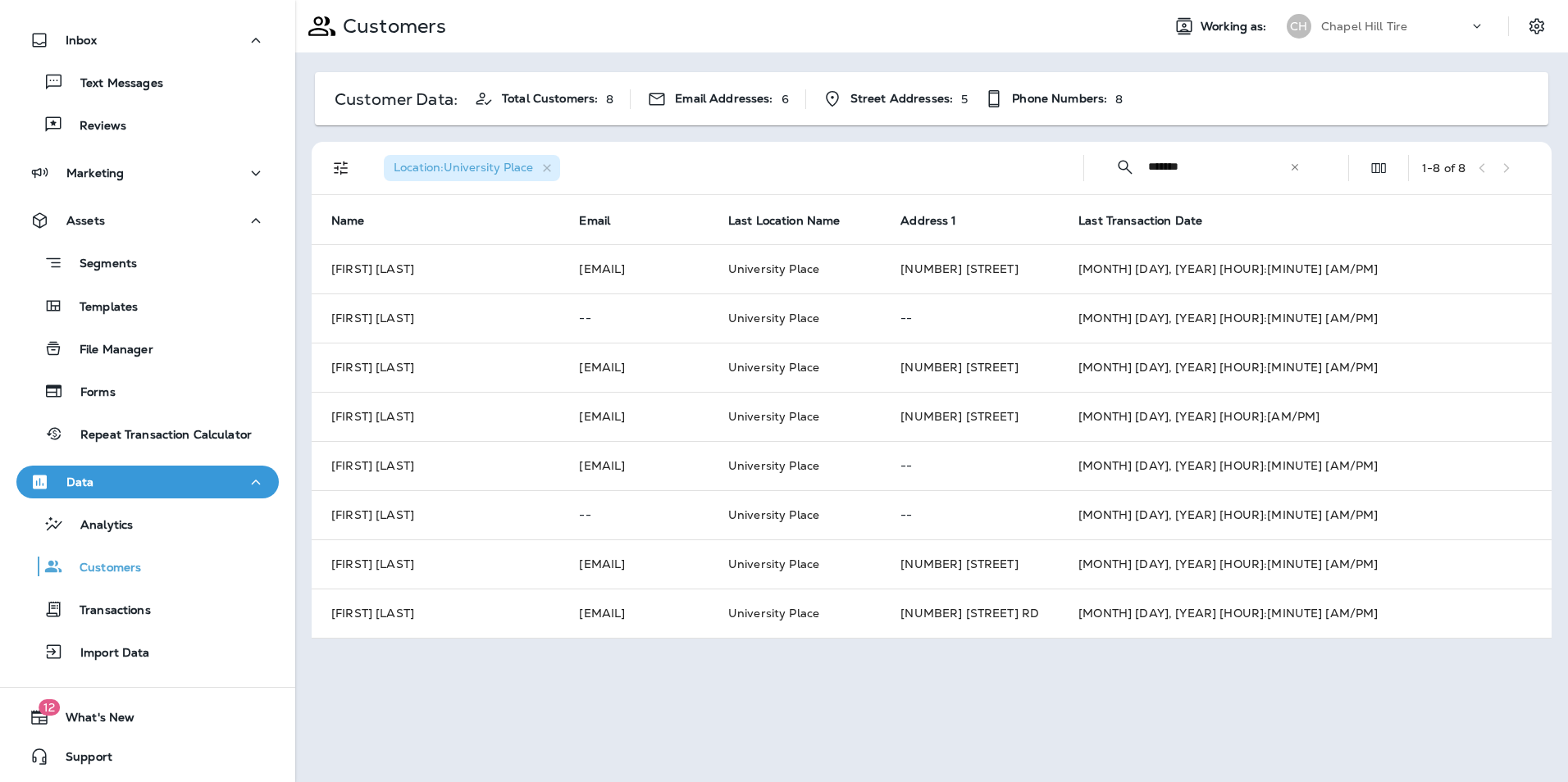 type on "*******" 